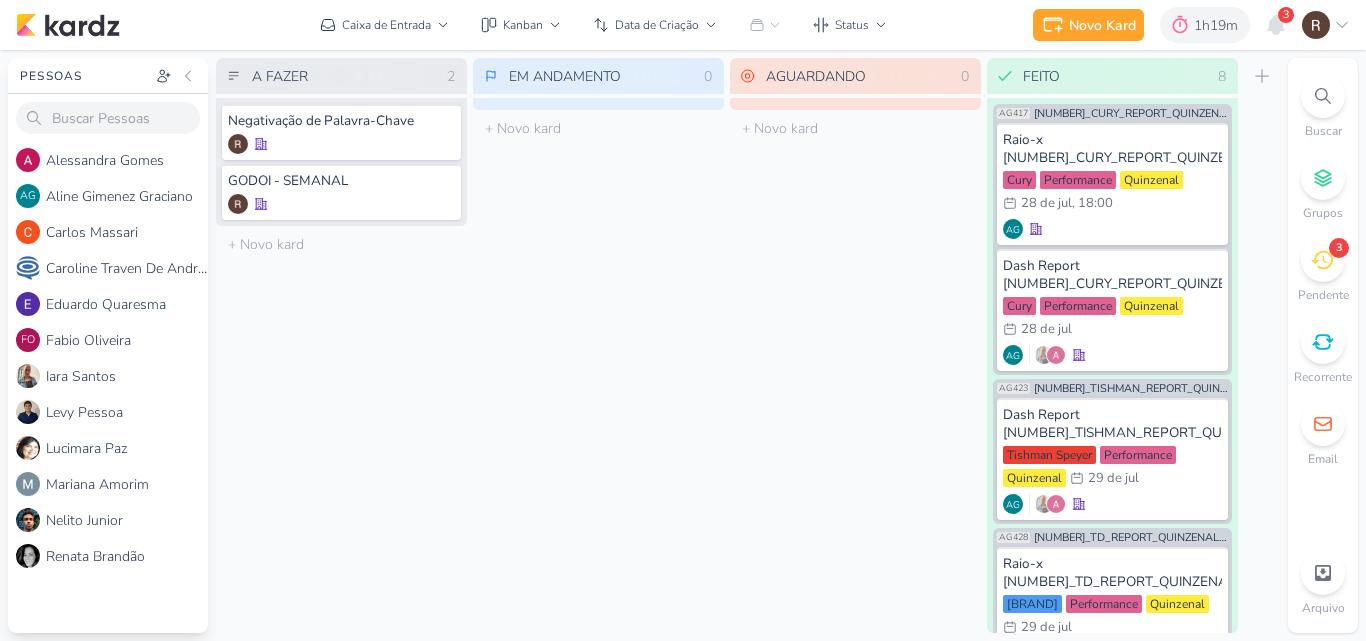 scroll, scrollTop: 0, scrollLeft: 0, axis: both 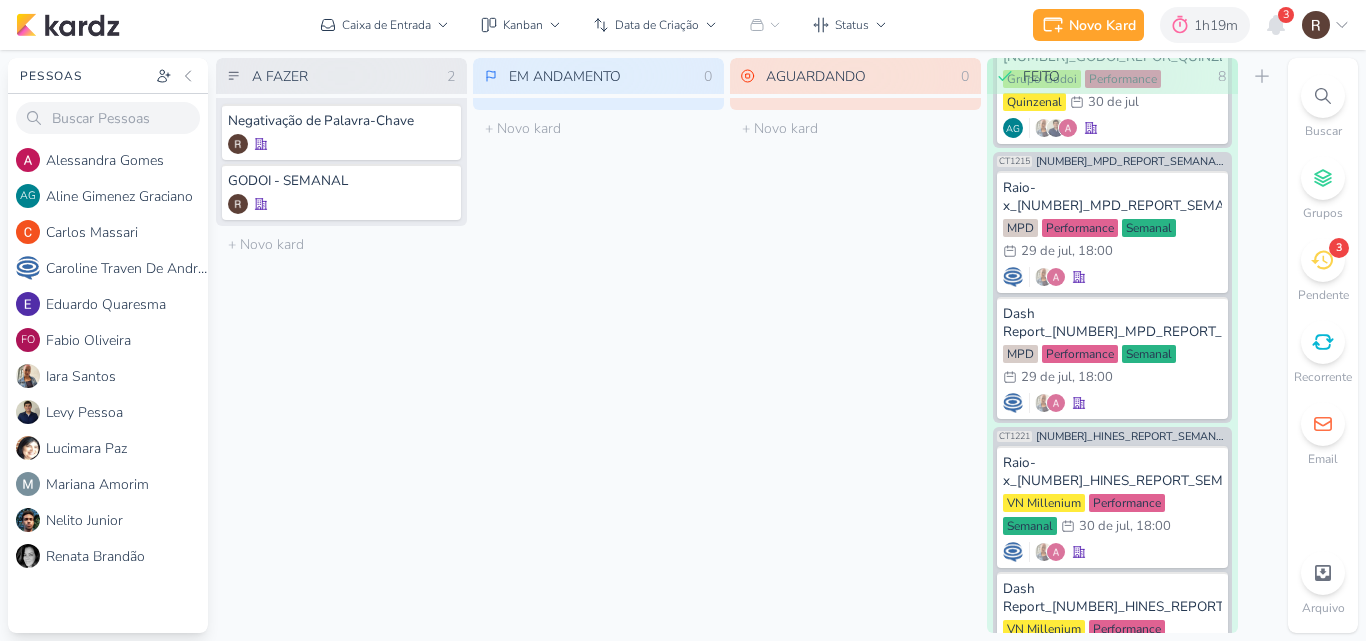 click 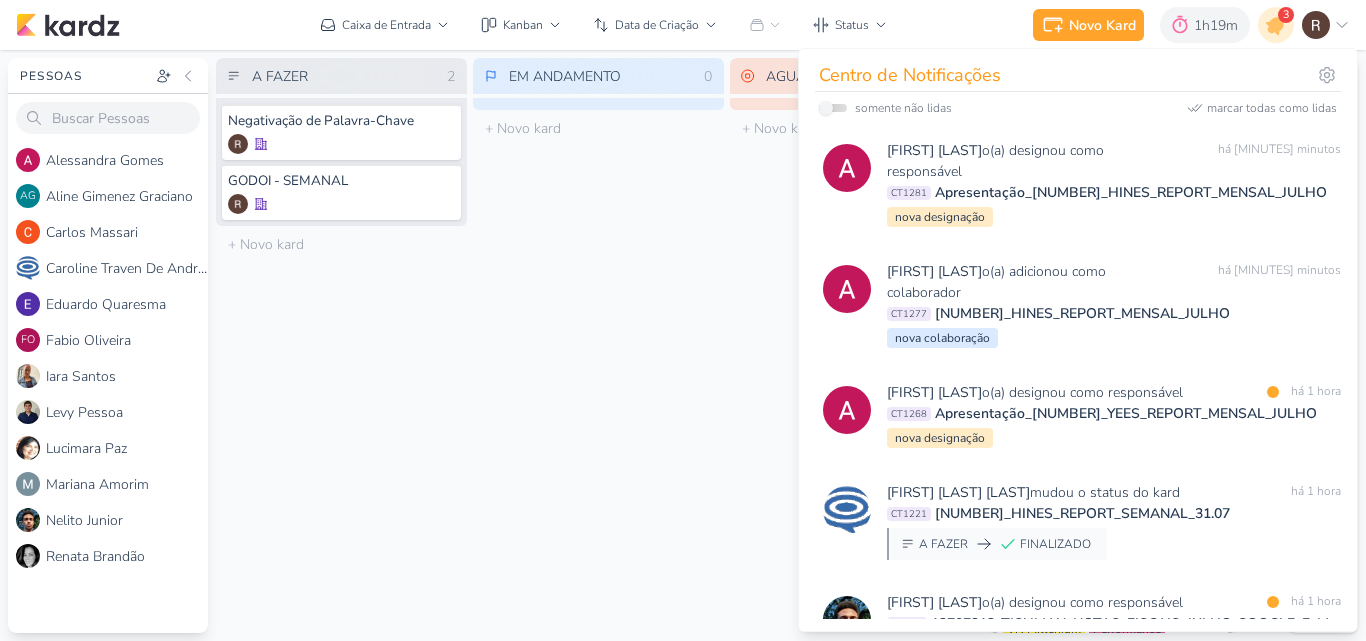 click on "EM ANDAMENTO
Mover Para Esquerda
Mover Para Direita
Deletar
O título do kard deve ter menos que 100 caracteres" at bounding box center [598, 345] 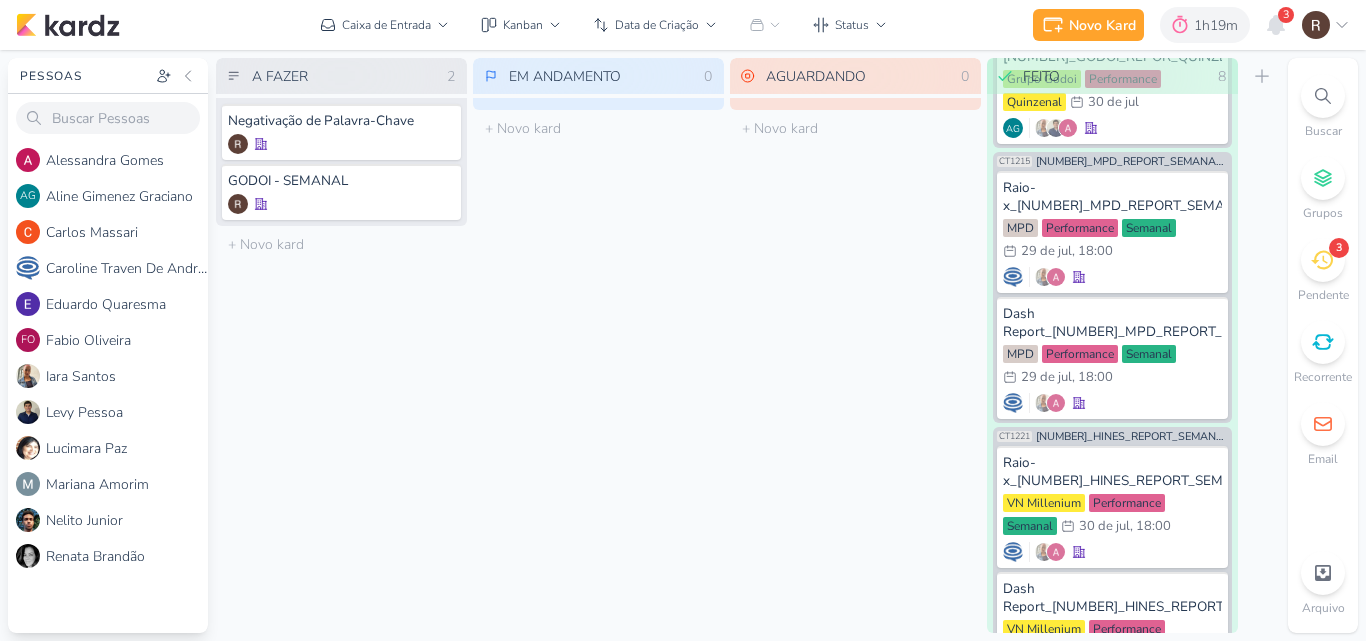 click 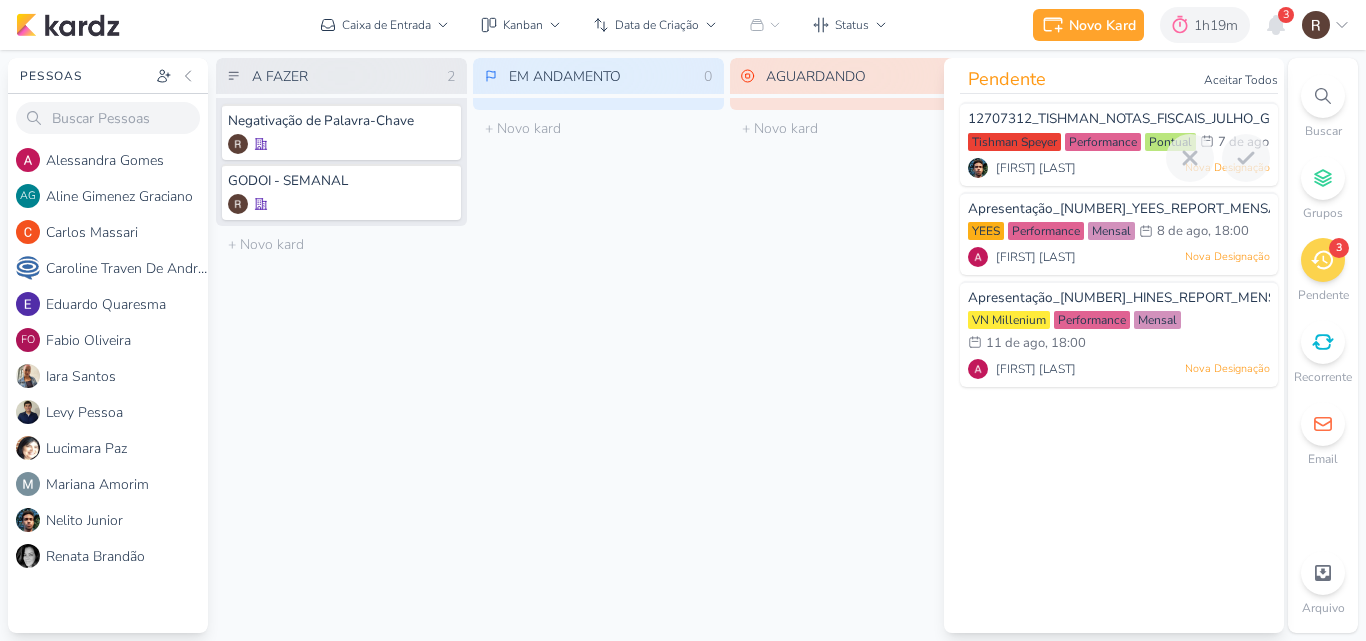 click on "12707312_TISHMAN_NOTAS_FISCAIS_JULHO_GOOGLE_E_META" at bounding box center [1171, 118] 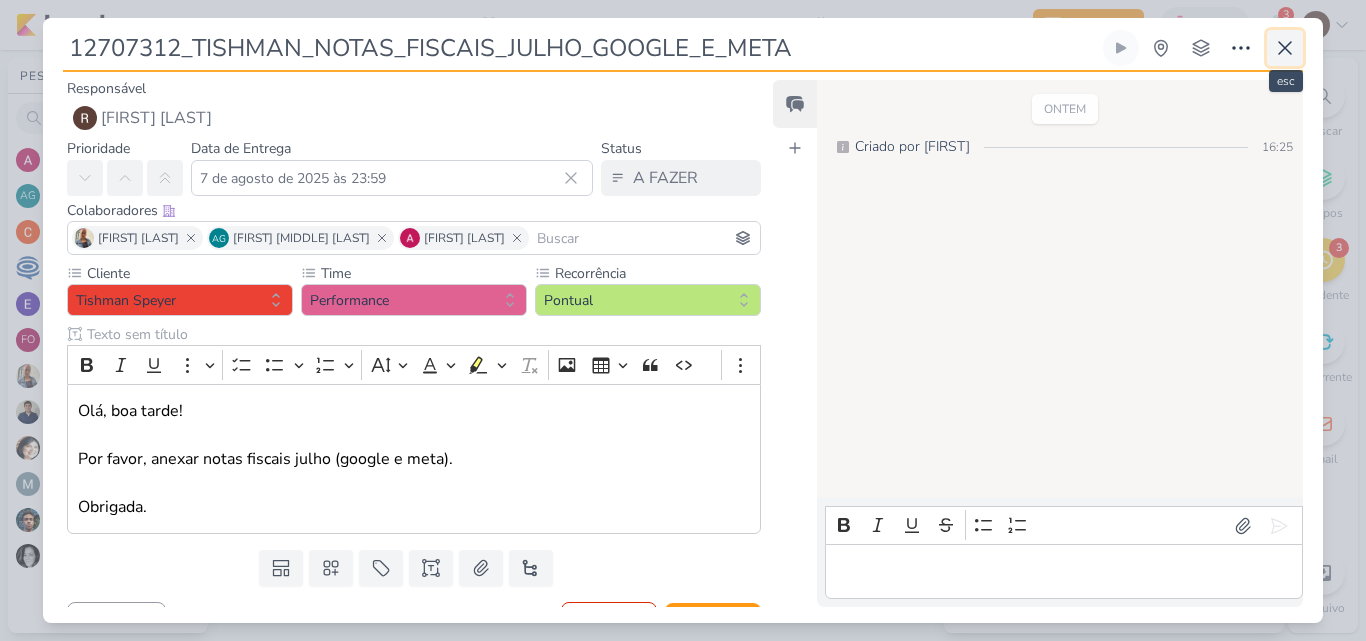 click 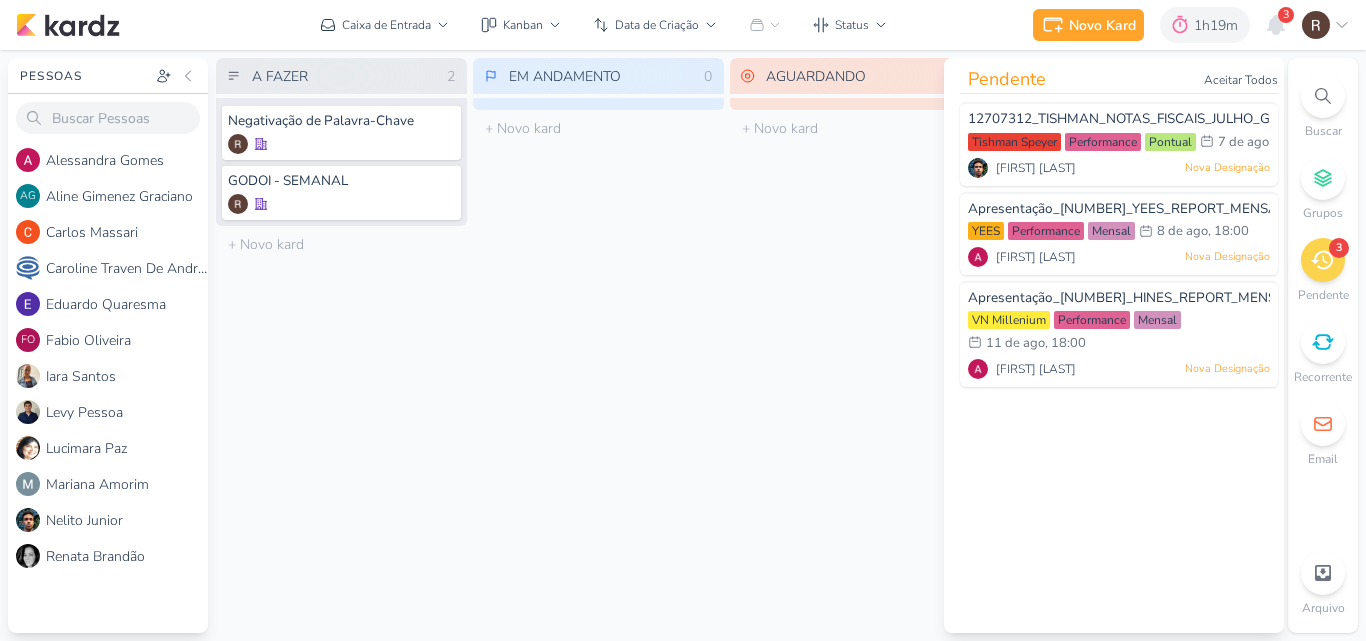 click 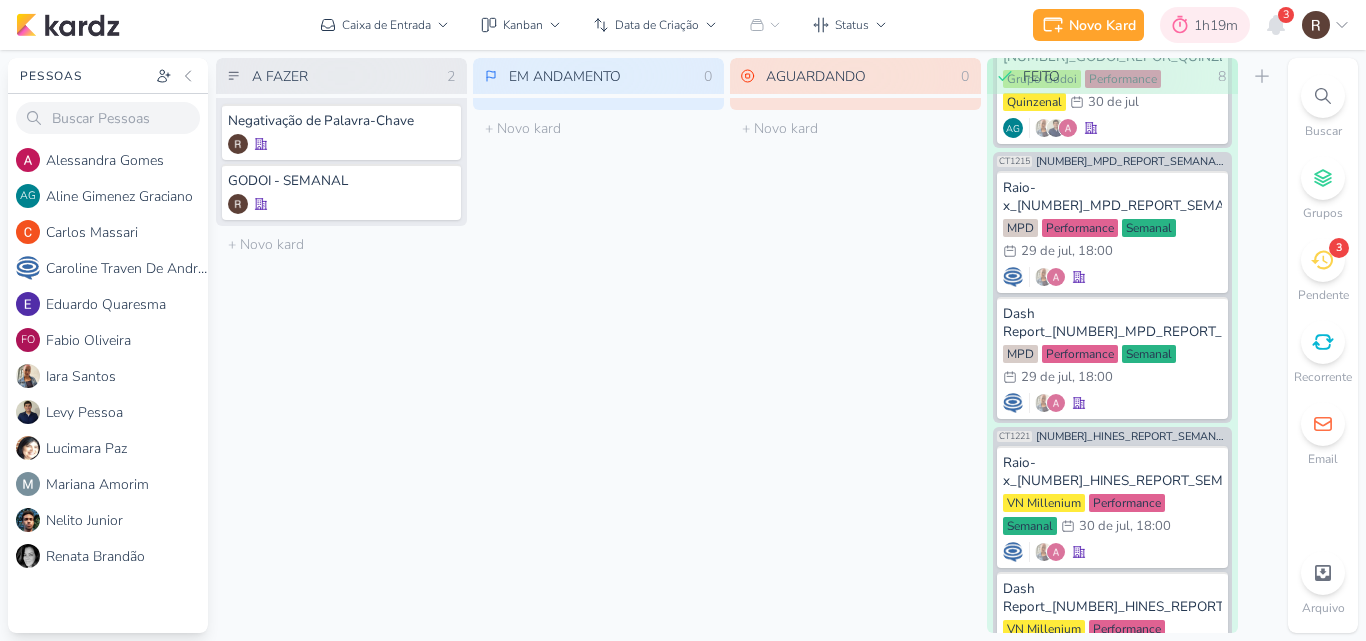 click 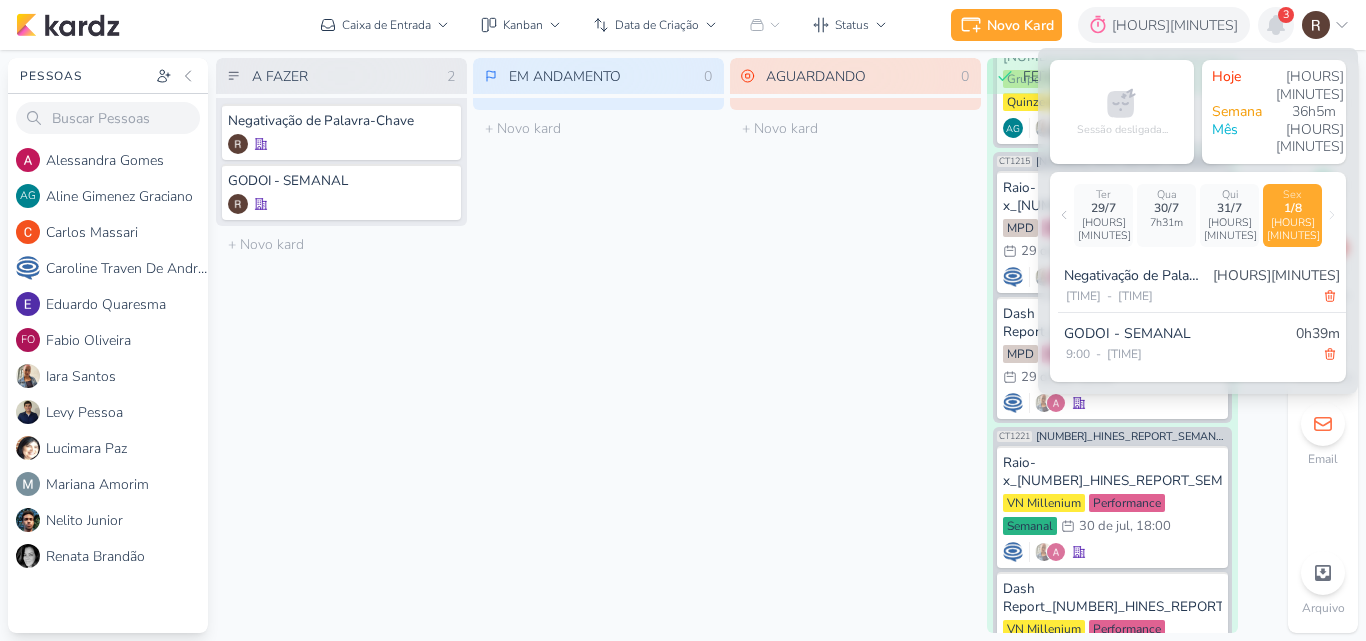 click 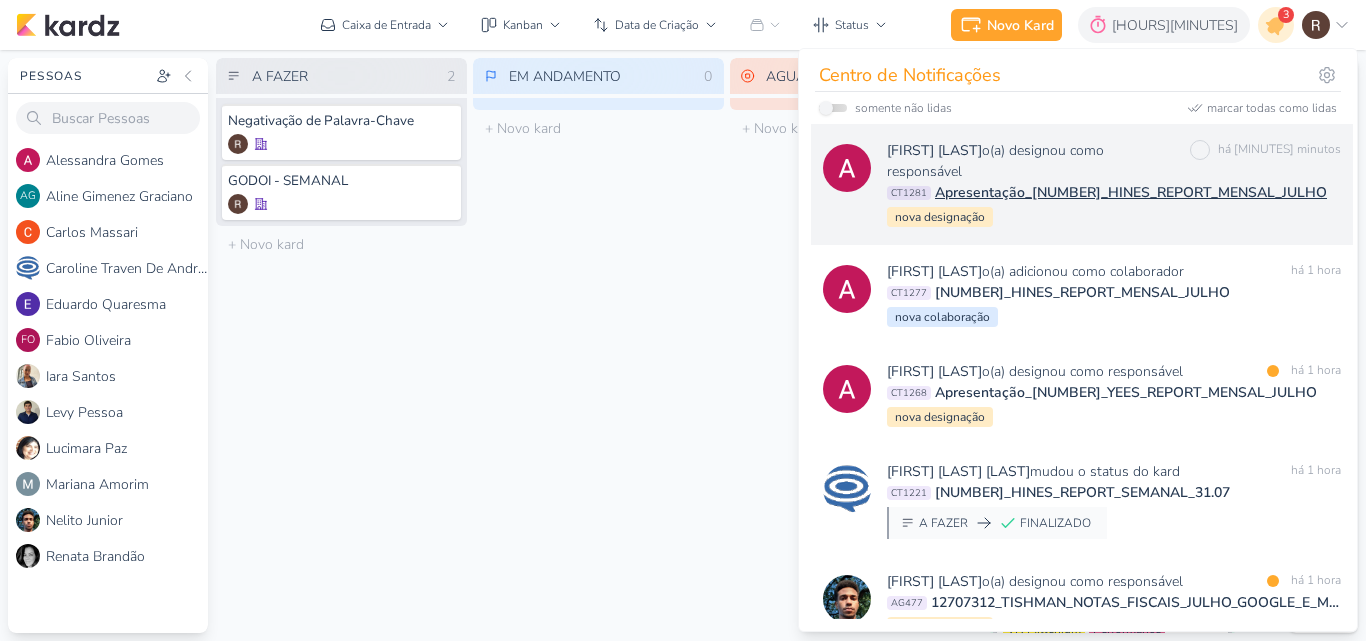 click on "[FIRST] [LAST] o(a) designou como responsável
marcar como não lida
há [MINUTES]
CT1281
Apresentação_[NUMBER]_HINES_REPORT_MENSAL_JULHO
nova designação" at bounding box center [1114, 184] 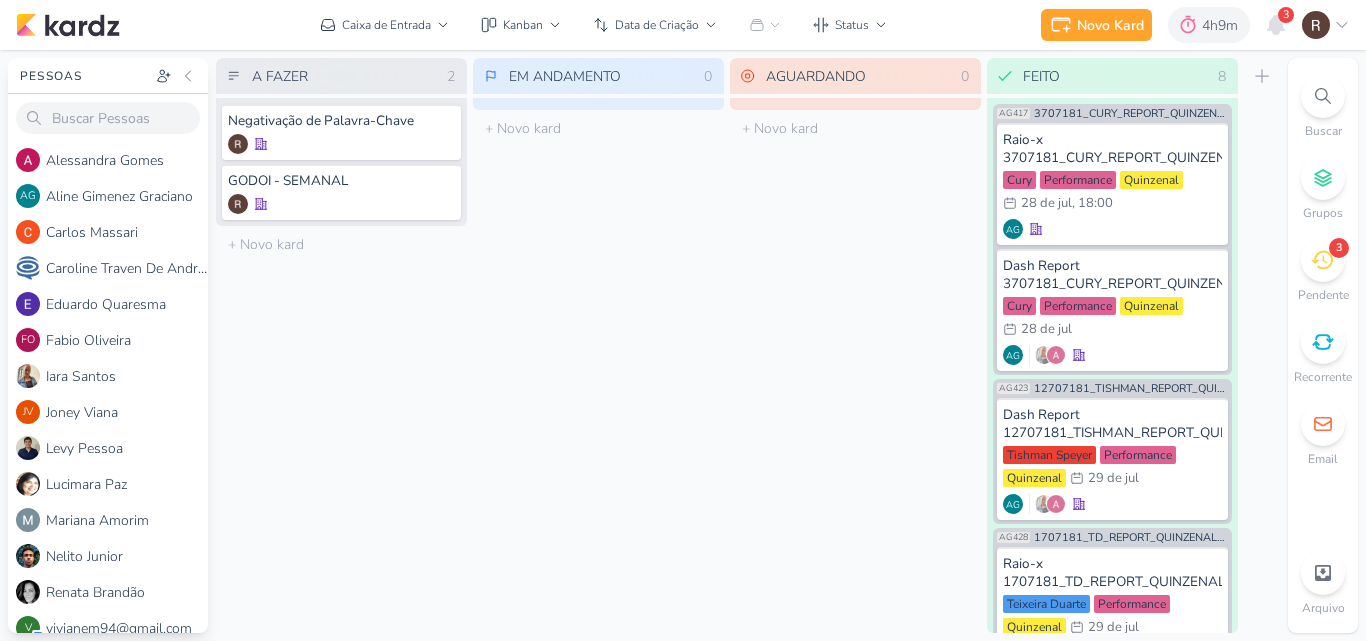 scroll, scrollTop: 0, scrollLeft: 0, axis: both 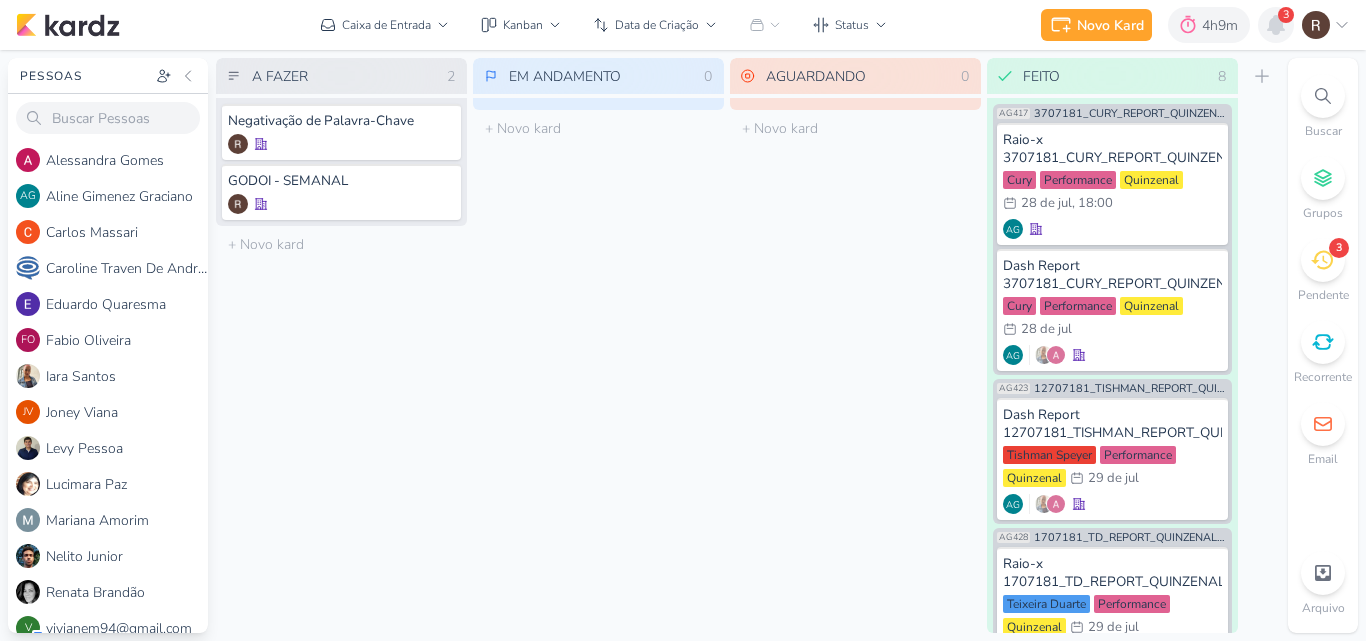 click 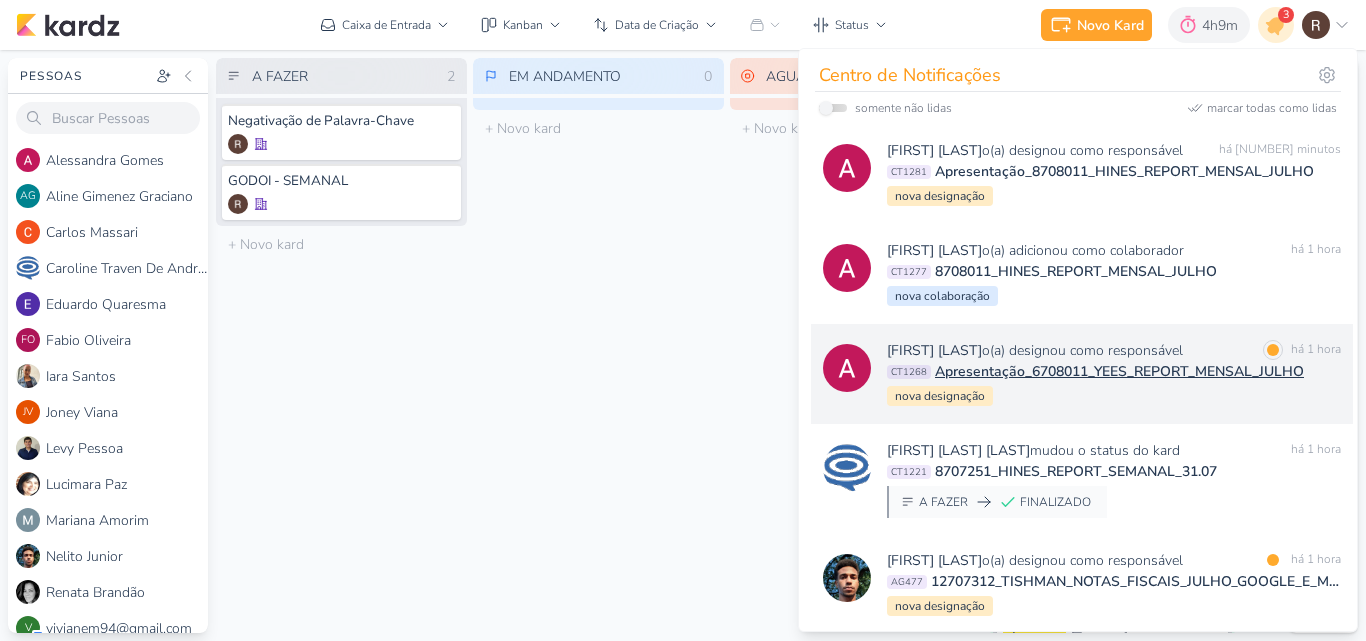 click on "Alessandra Gomes  o(a) designou como responsável" at bounding box center [1035, 350] 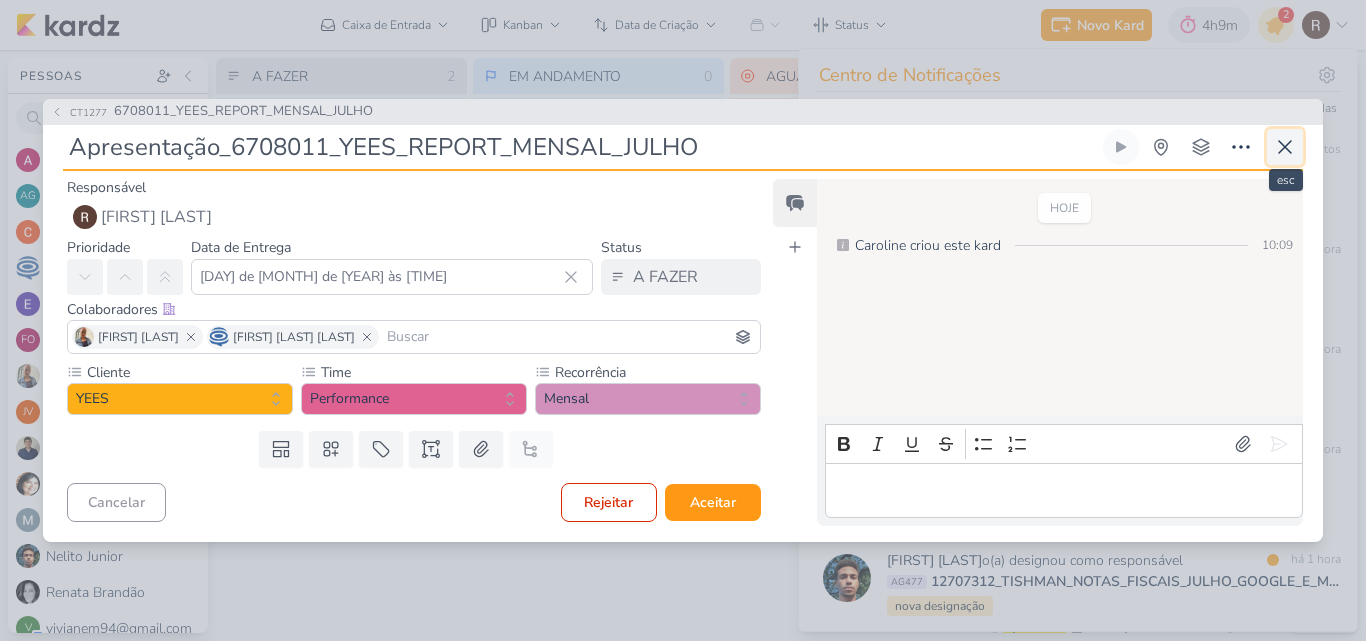 click 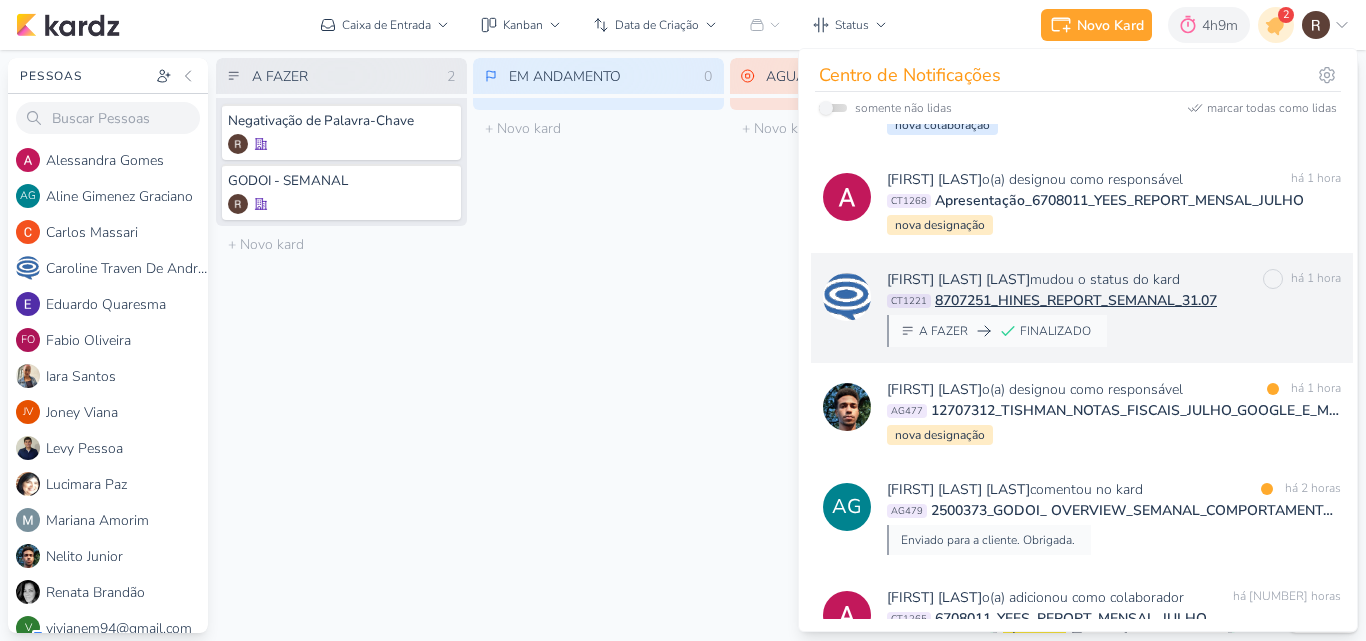 scroll, scrollTop: 200, scrollLeft: 0, axis: vertical 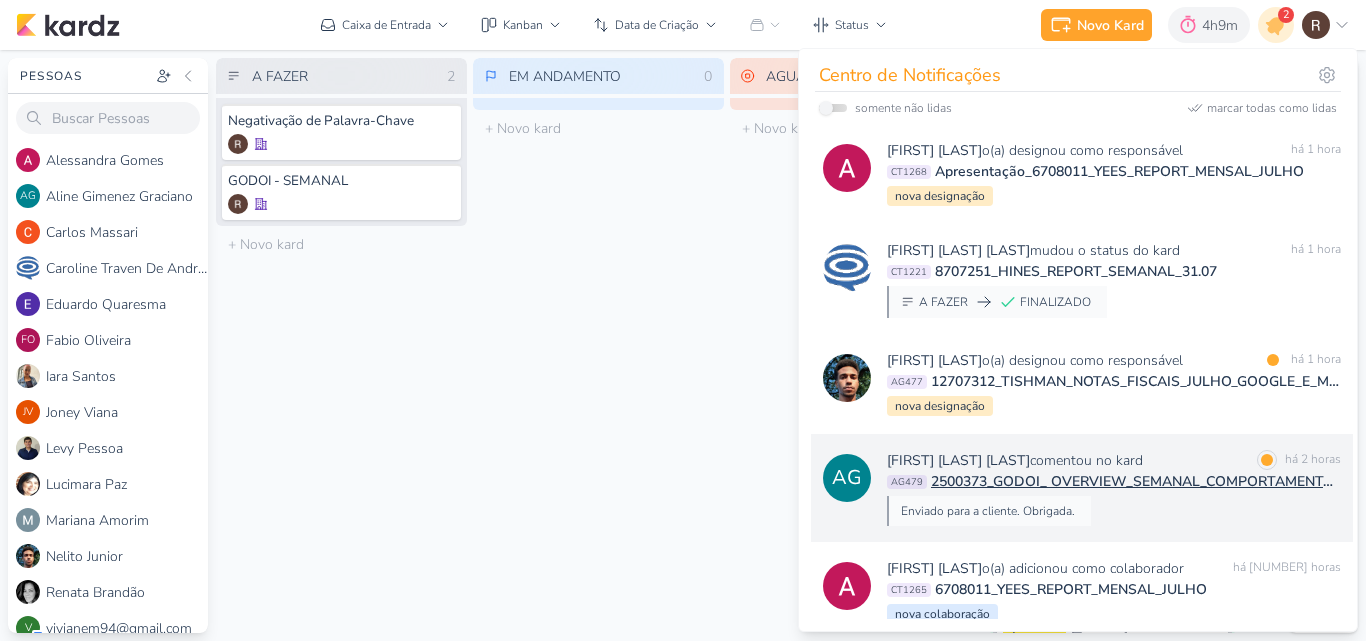 click on "Aline Gimenez Graciano  comentou no kard" at bounding box center [1015, 460] 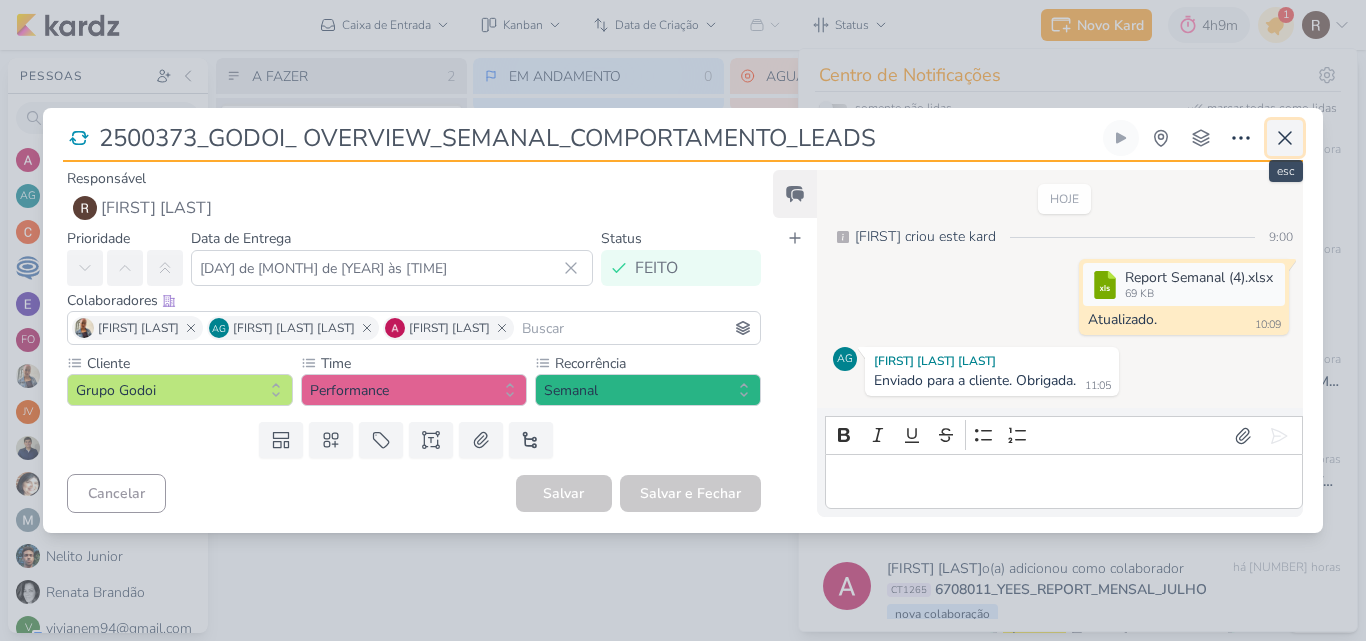 click 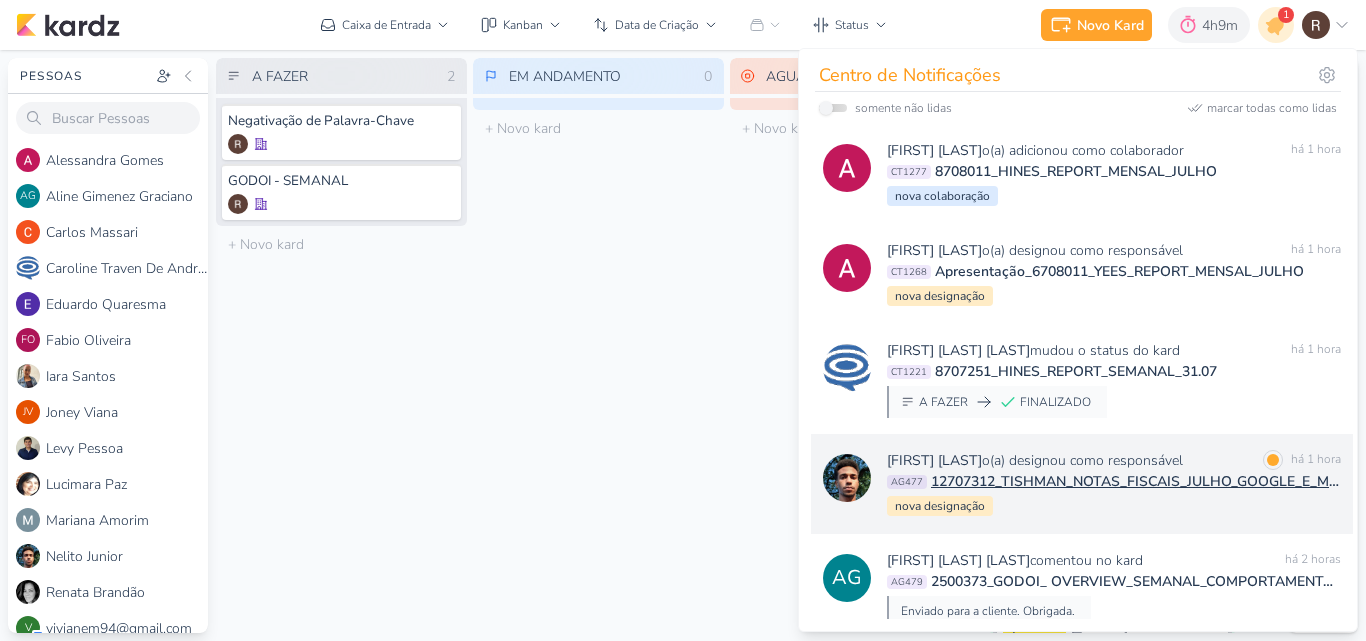 scroll, scrollTop: 0, scrollLeft: 0, axis: both 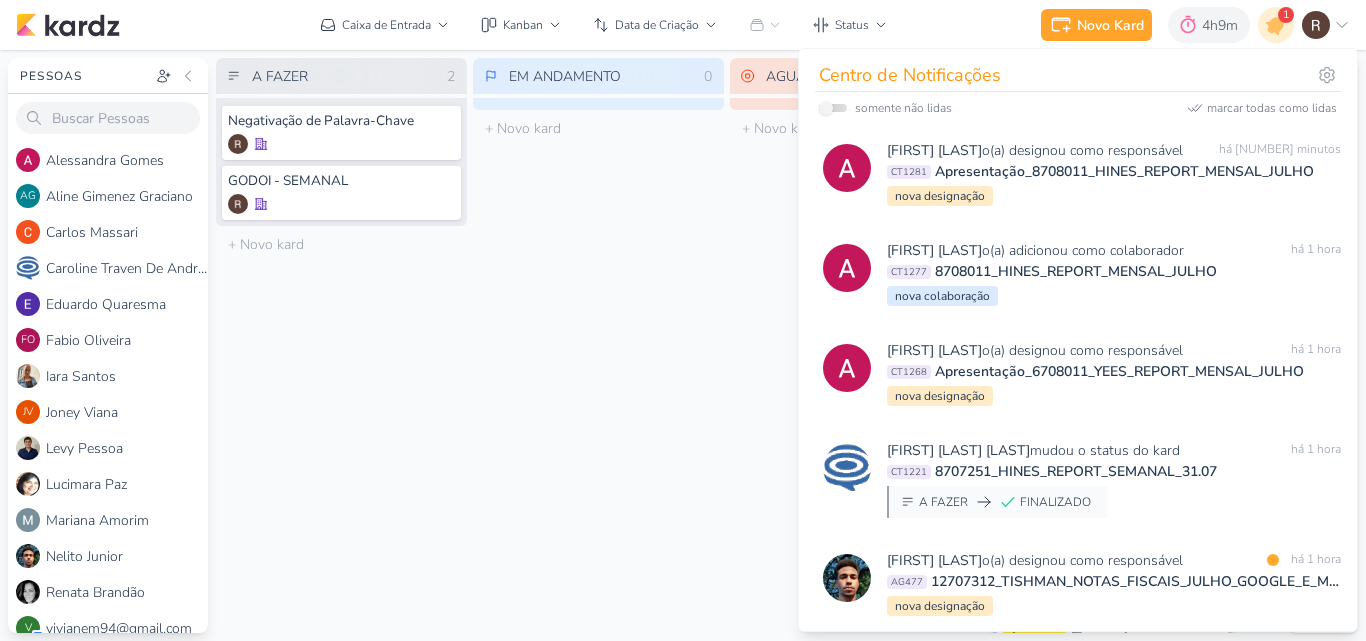 click on "EM ANDAMENTO
Mover Para Esquerda
Mover Para Direita
Deletar
O título do kard deve ter menos que 100 caracteres" at bounding box center (598, 345) 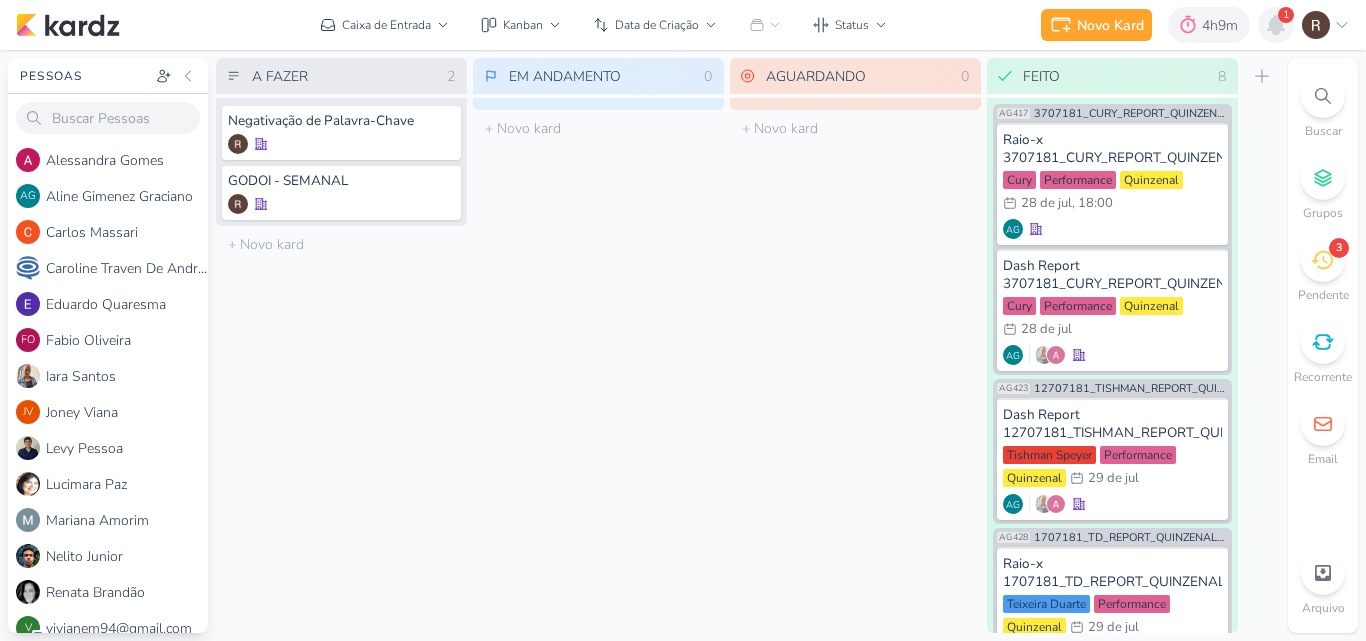 click 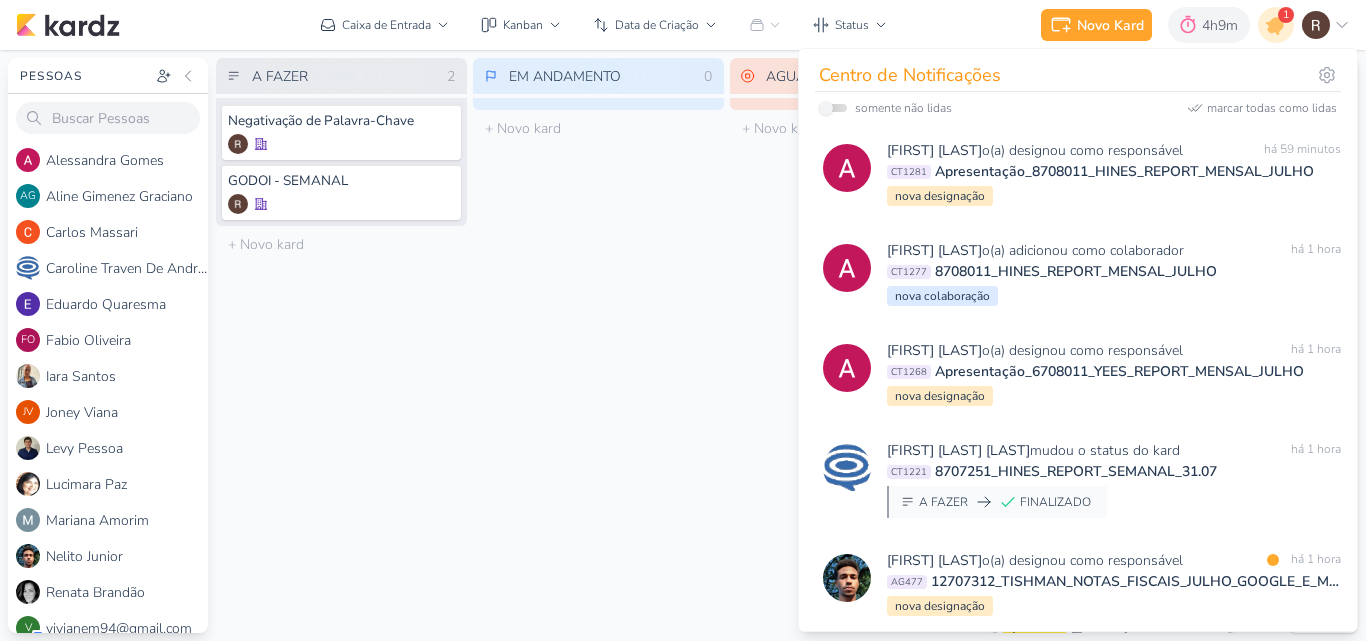 click on "EM ANDAMENTO
Mover Para Esquerda
Mover Para Direita
Deletar
O título do kard deve ter menos que 100 caracteres" at bounding box center (598, 345) 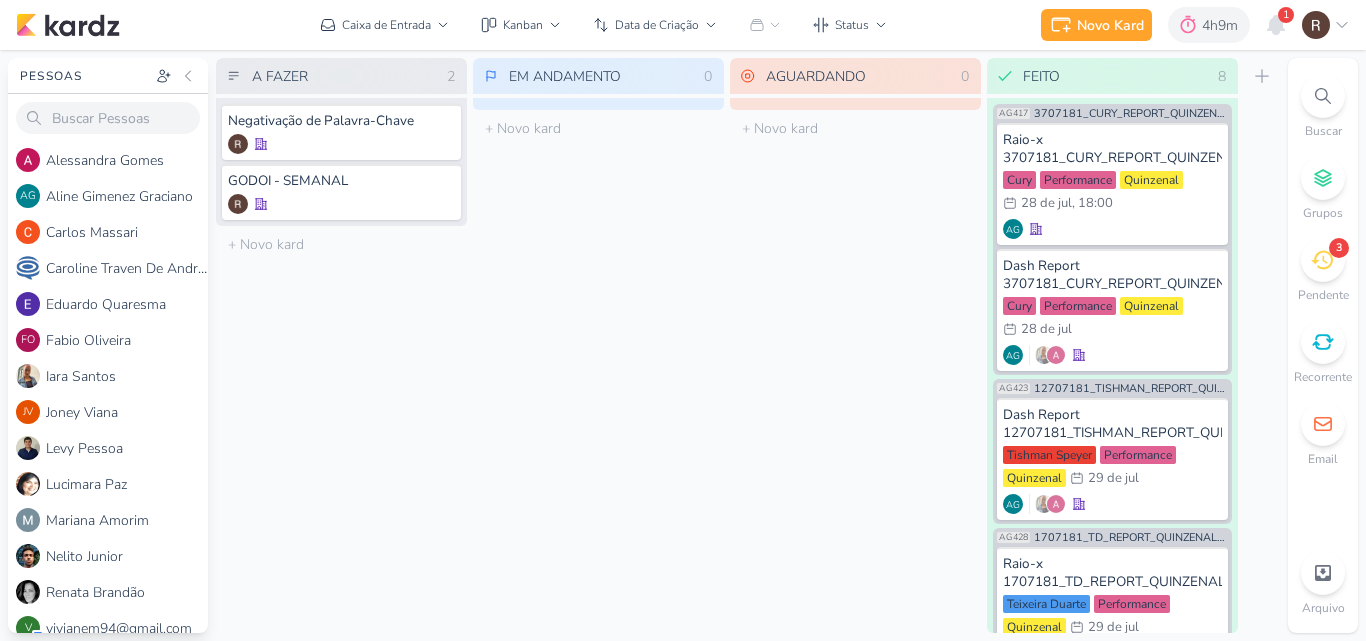 click 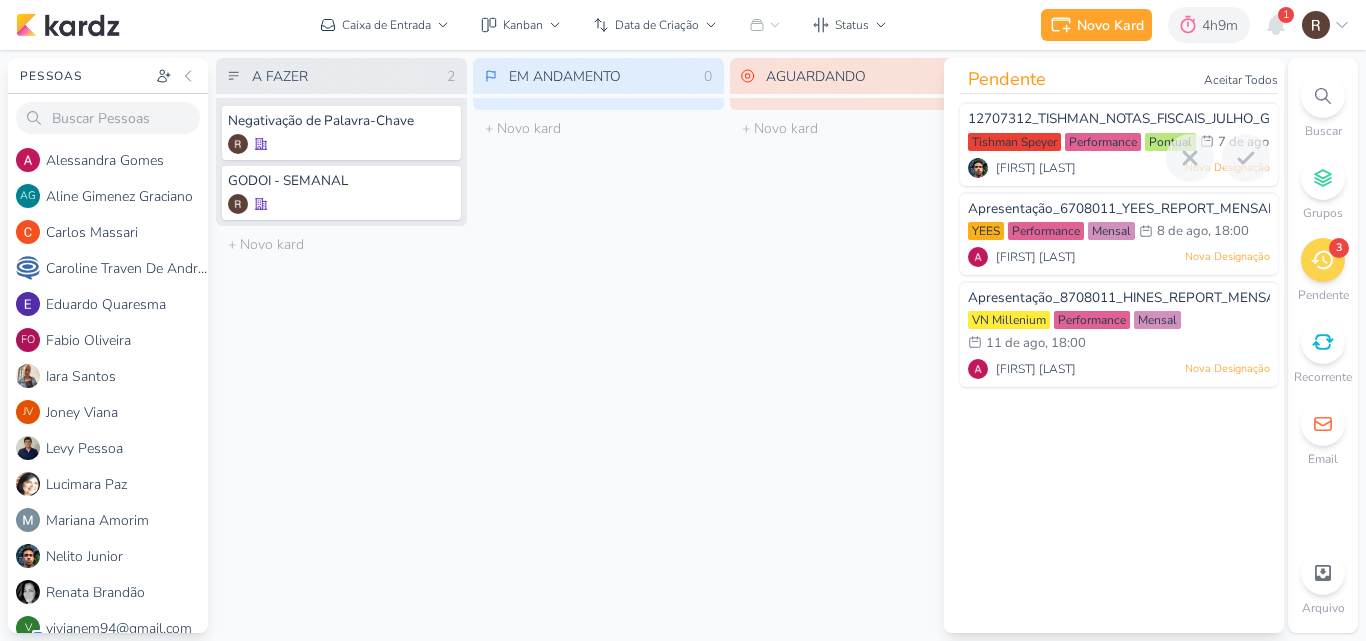 click on "Tishman Speyer
Performance
Pontual
7/8
7 de ago" at bounding box center [1119, 143] 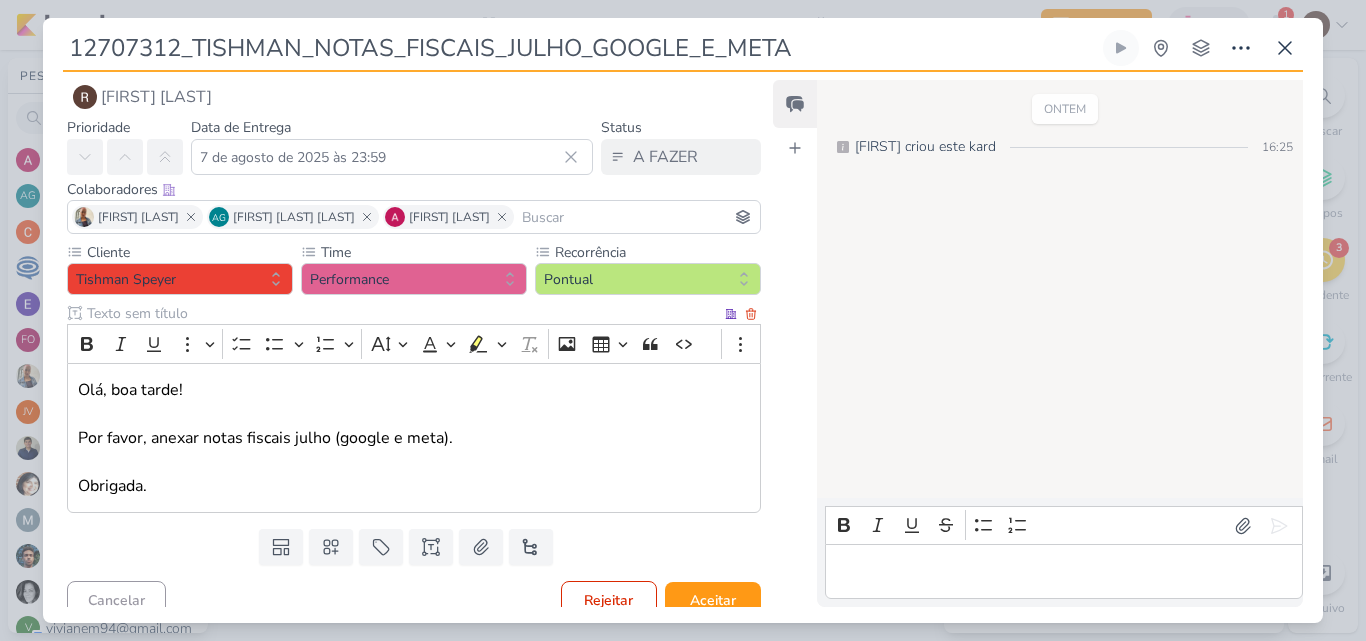 scroll, scrollTop: 38, scrollLeft: 0, axis: vertical 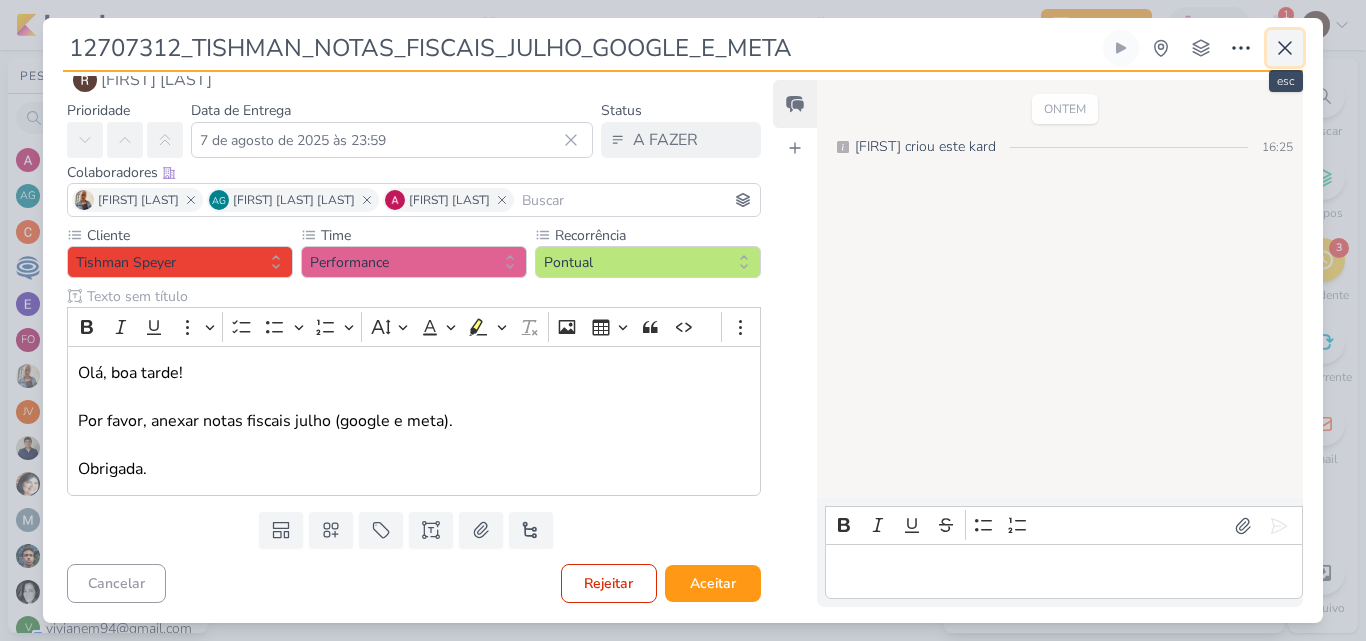 click at bounding box center [1285, 48] 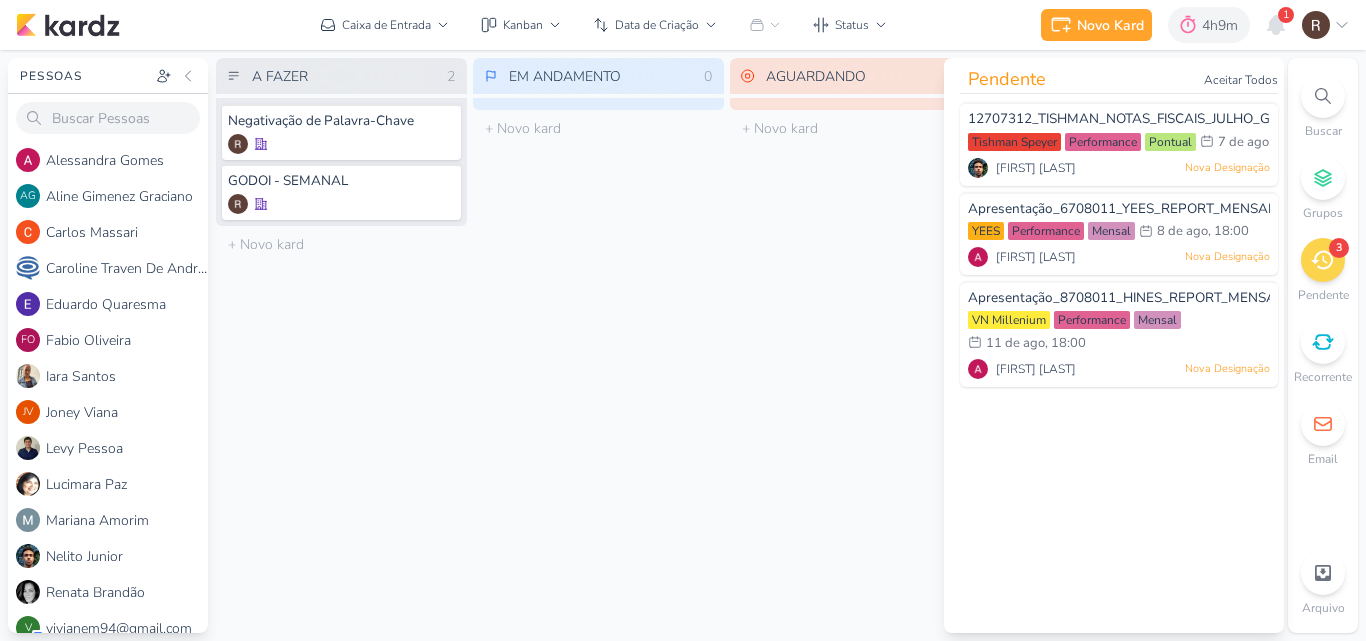 click 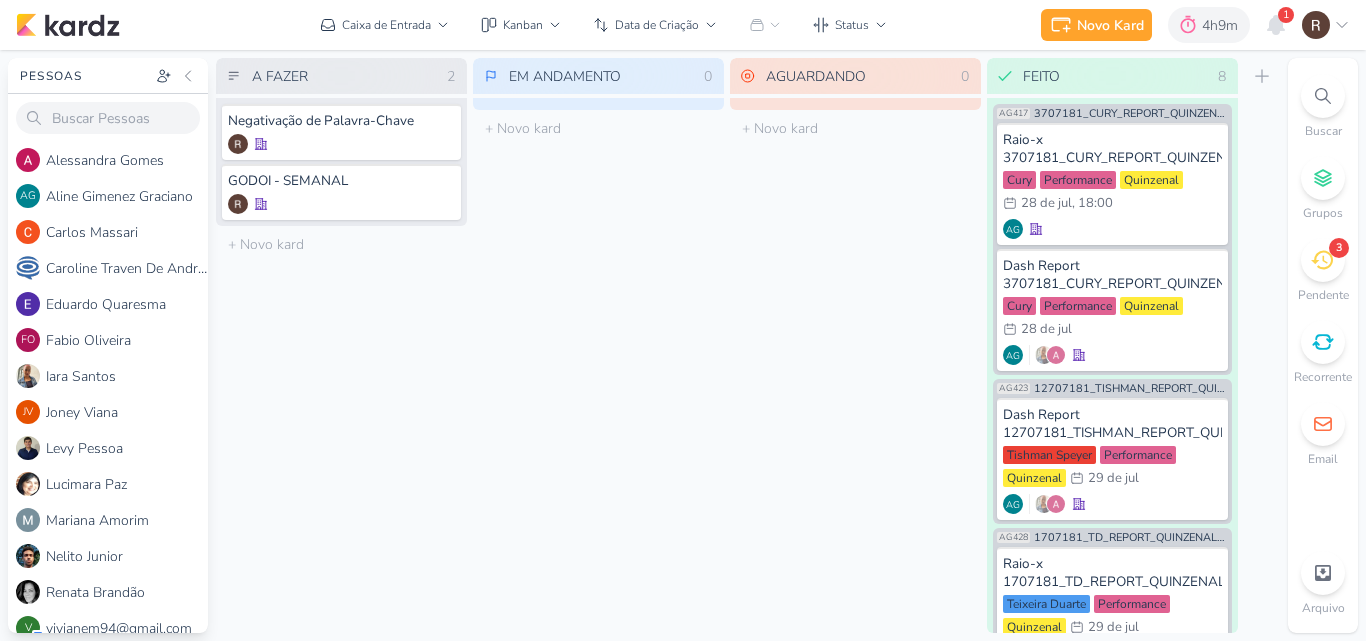 click 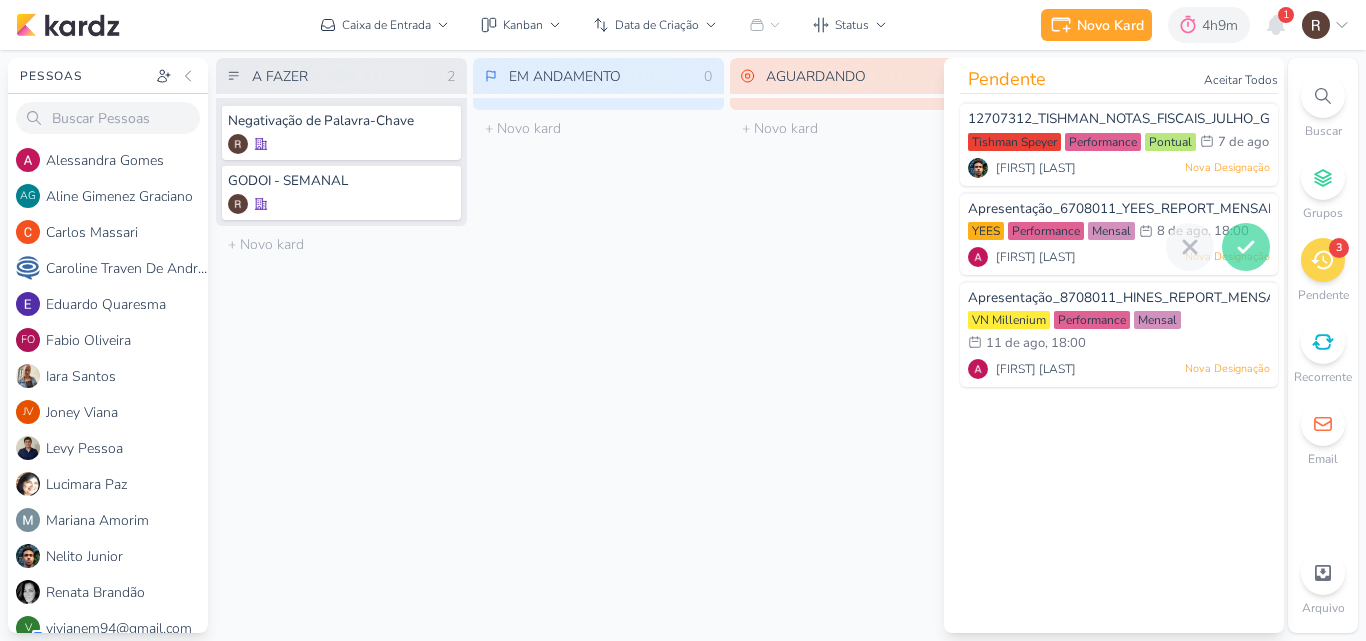 click 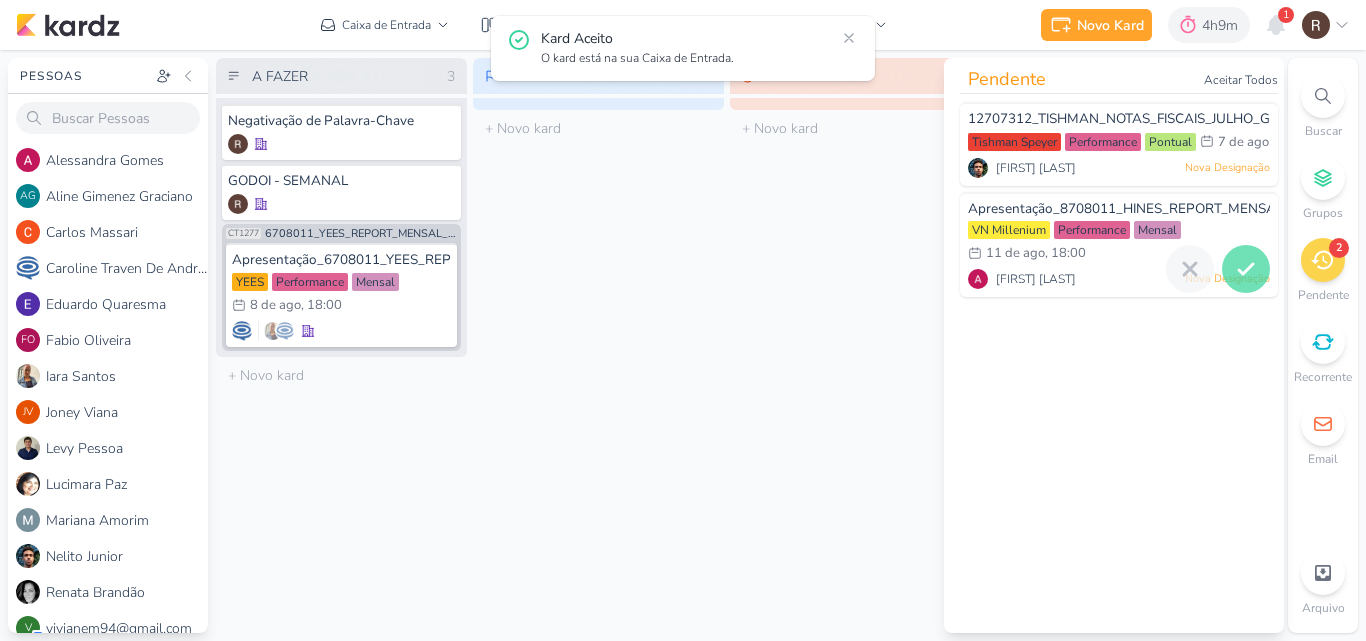 click 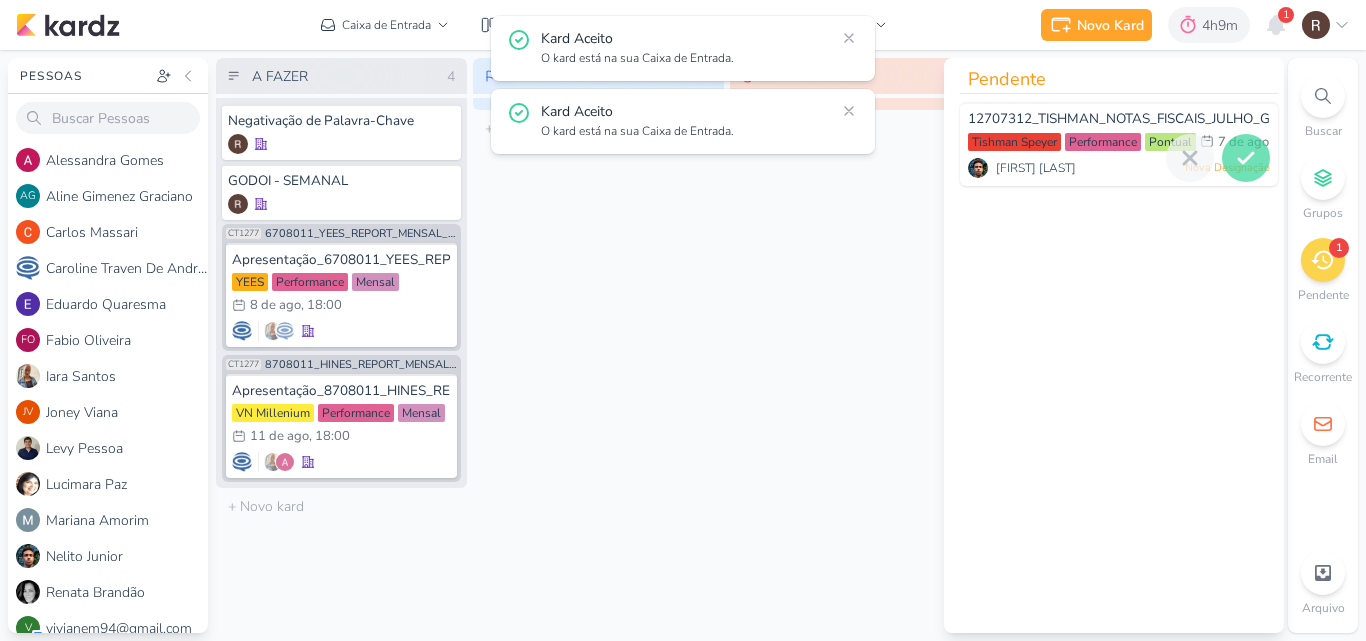 click 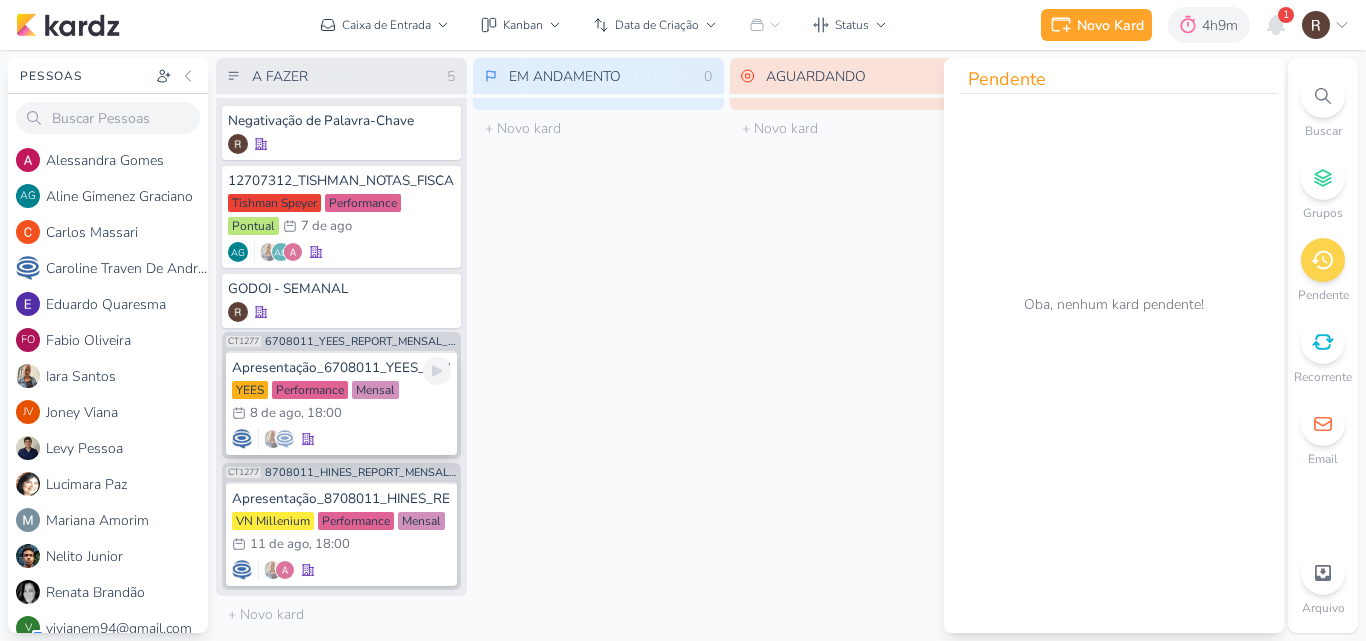 click on "Apresentação_6708011_YEES_REPORT_MENSAL_JULHO
YEES
Performance
Mensal
8/8
8 de ago
, 18:00" at bounding box center (341, 403) 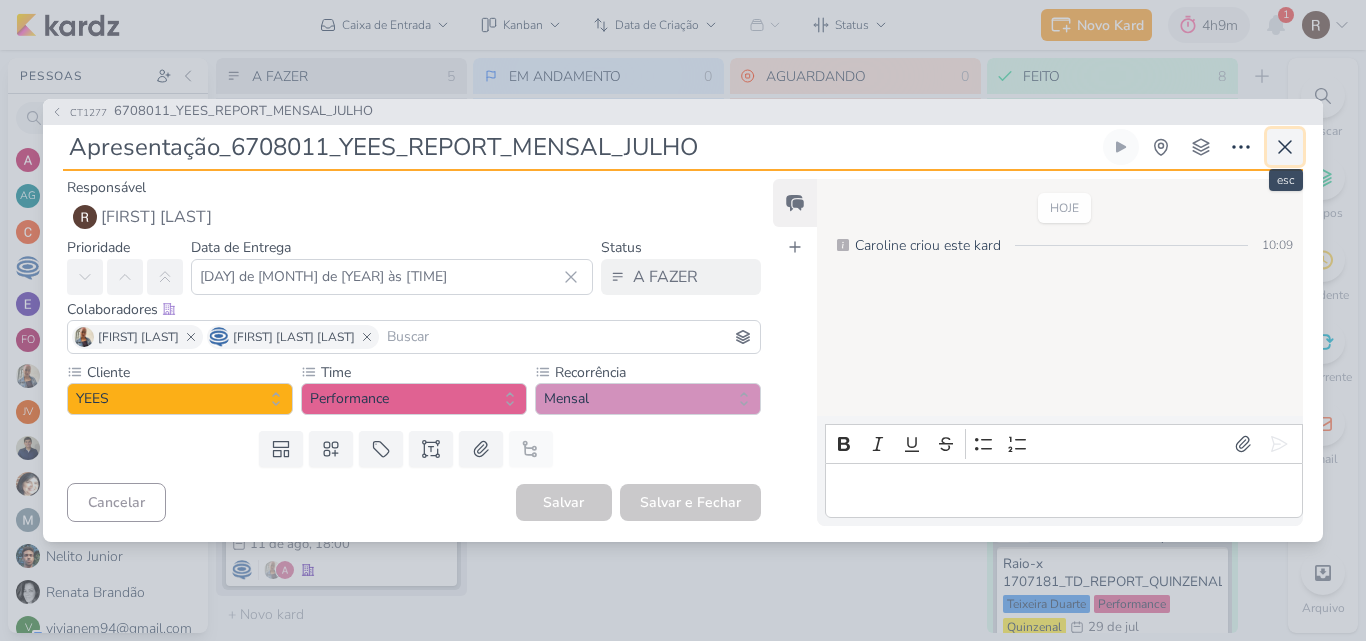 click 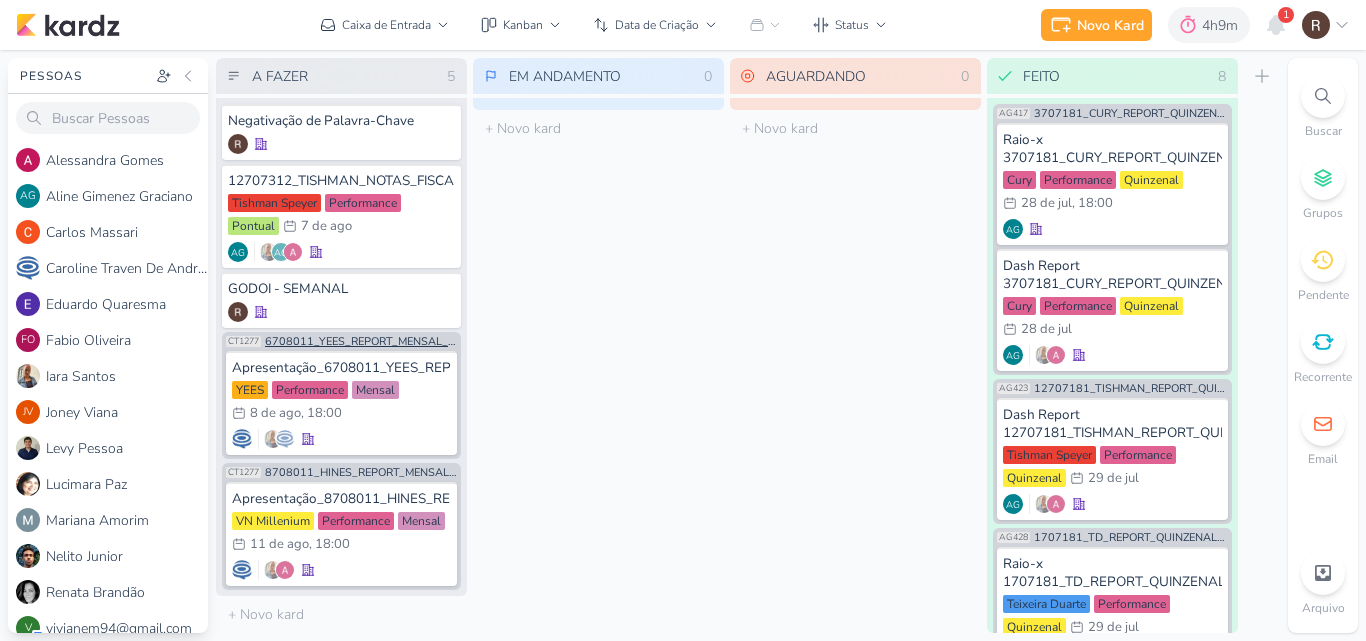 click on "[NUMBER]_YEES_REPORT_MENSAL_JULHO" at bounding box center [361, 341] 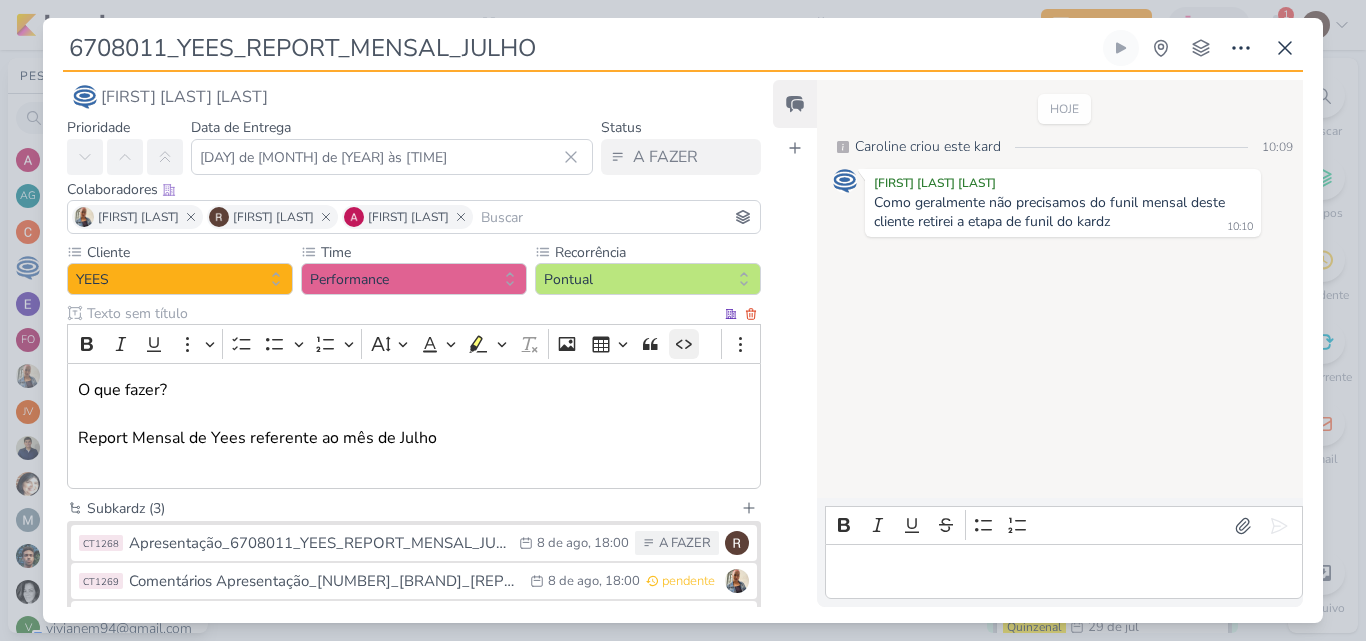 scroll, scrollTop: 0, scrollLeft: 0, axis: both 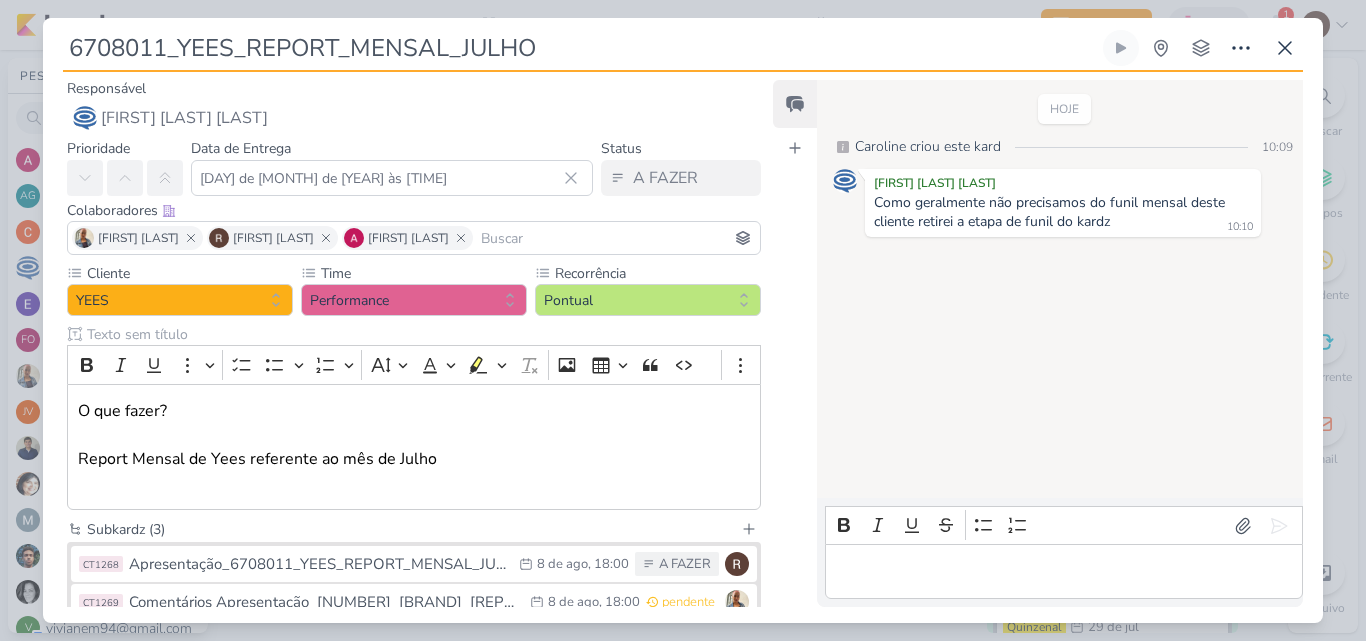 click on "HOJE
Caroline criou este kard
10:09
Caroline Traven De Andrade
Como geralmente não precisamos do funil mensal deste cliente retirei a etapa de funil do kardz
10:10
10:10" at bounding box center (1059, 290) 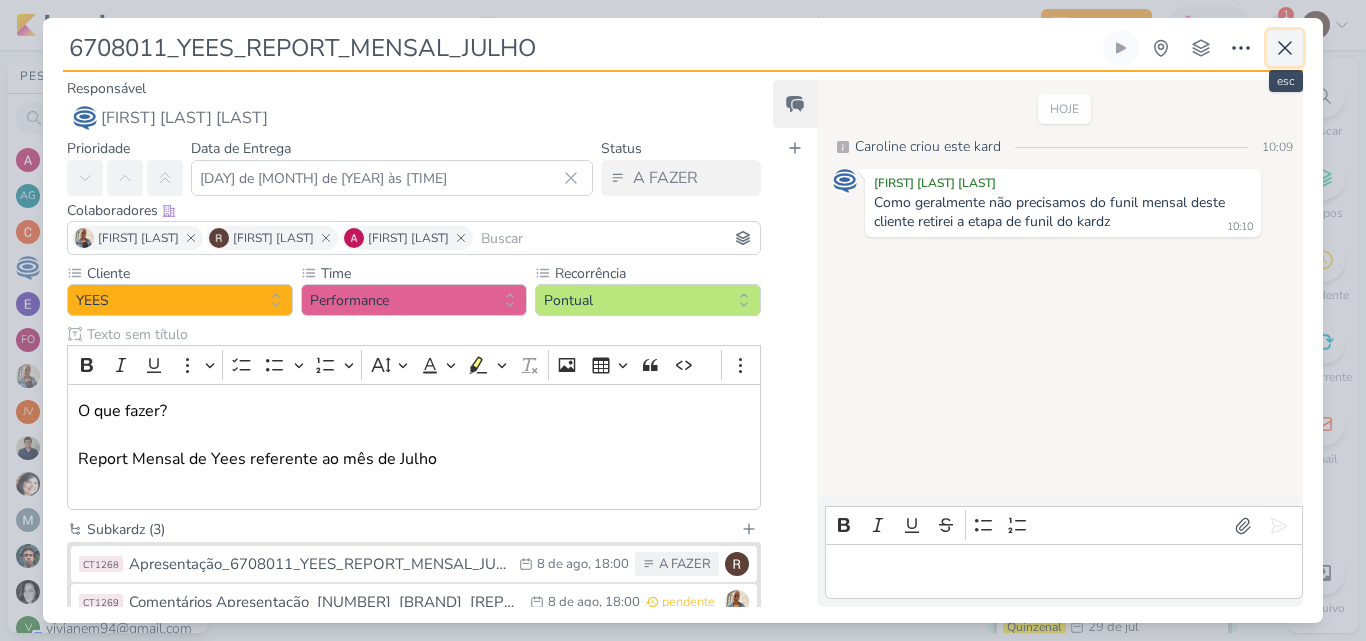 click 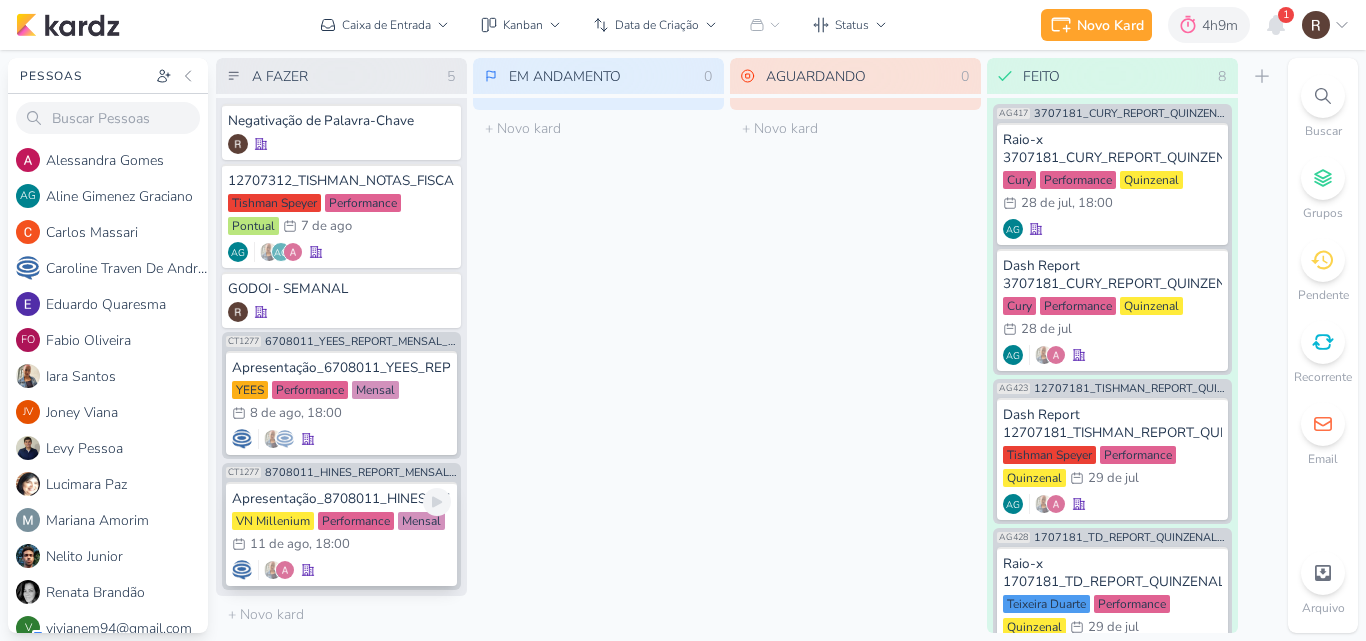 click on "Apresentação_[NUMBER]_HINES_REPORT_MENSAL_JULHO" at bounding box center [341, 499] 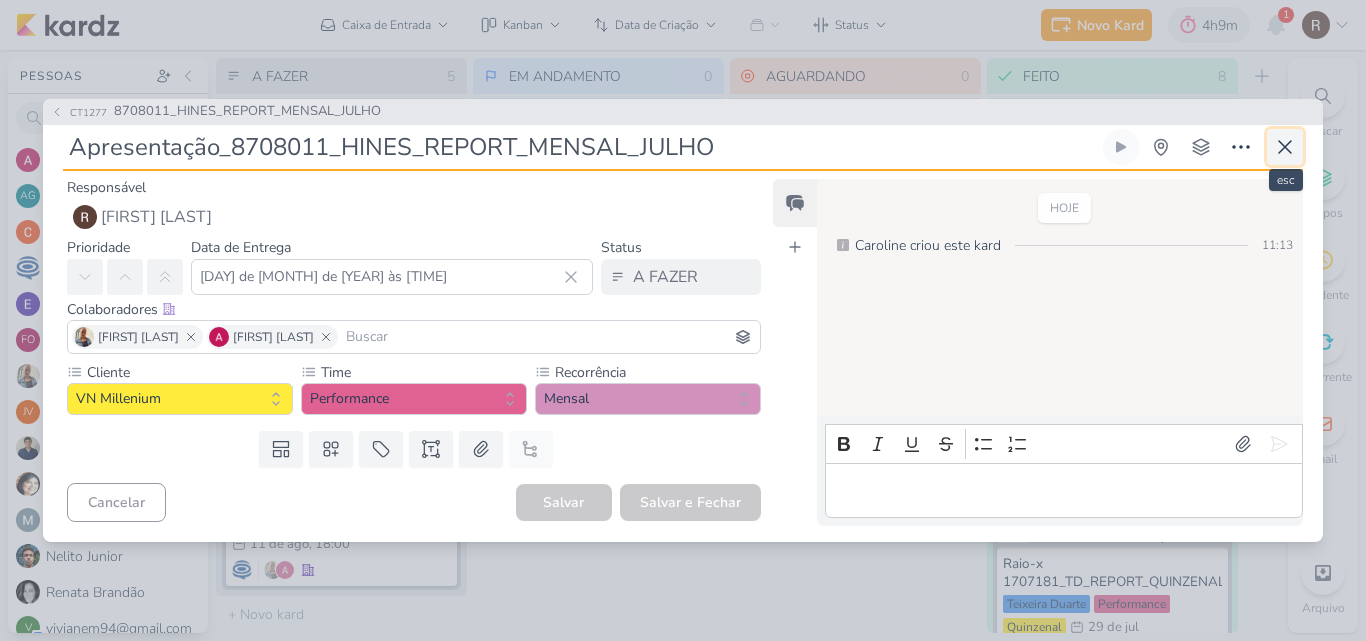 click 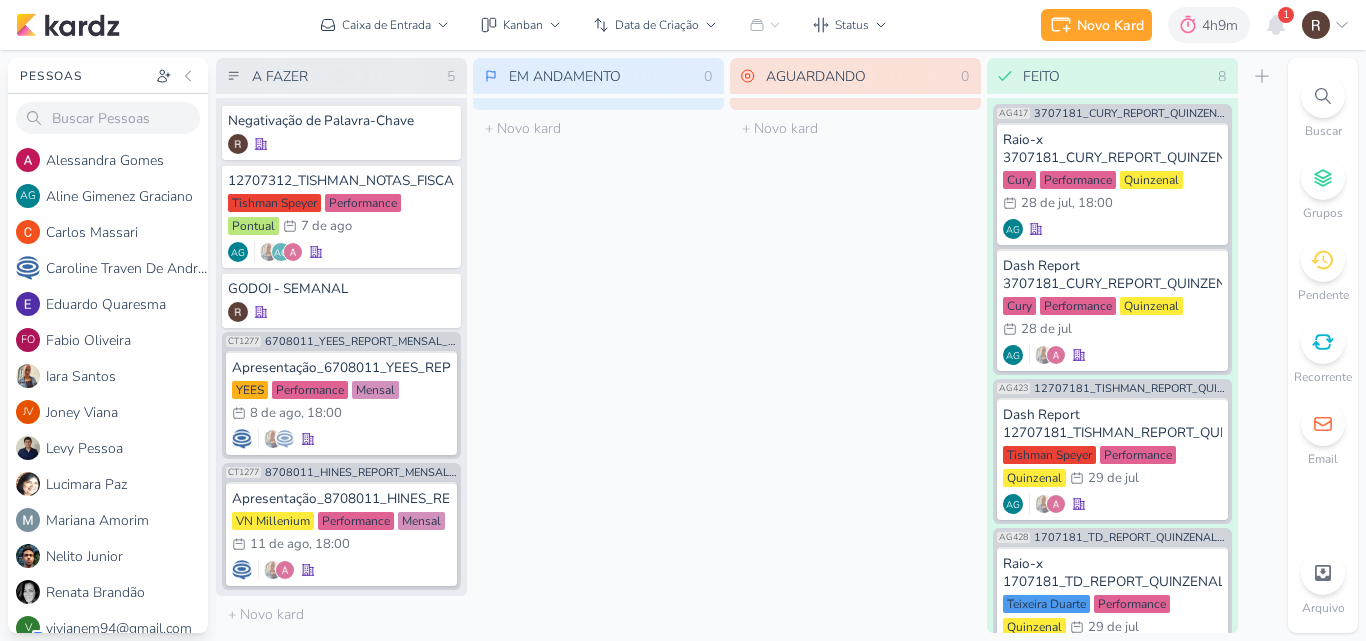 drag, startPoint x: 550, startPoint y: 198, endPoint x: 738, endPoint y: 252, distance: 195.60164 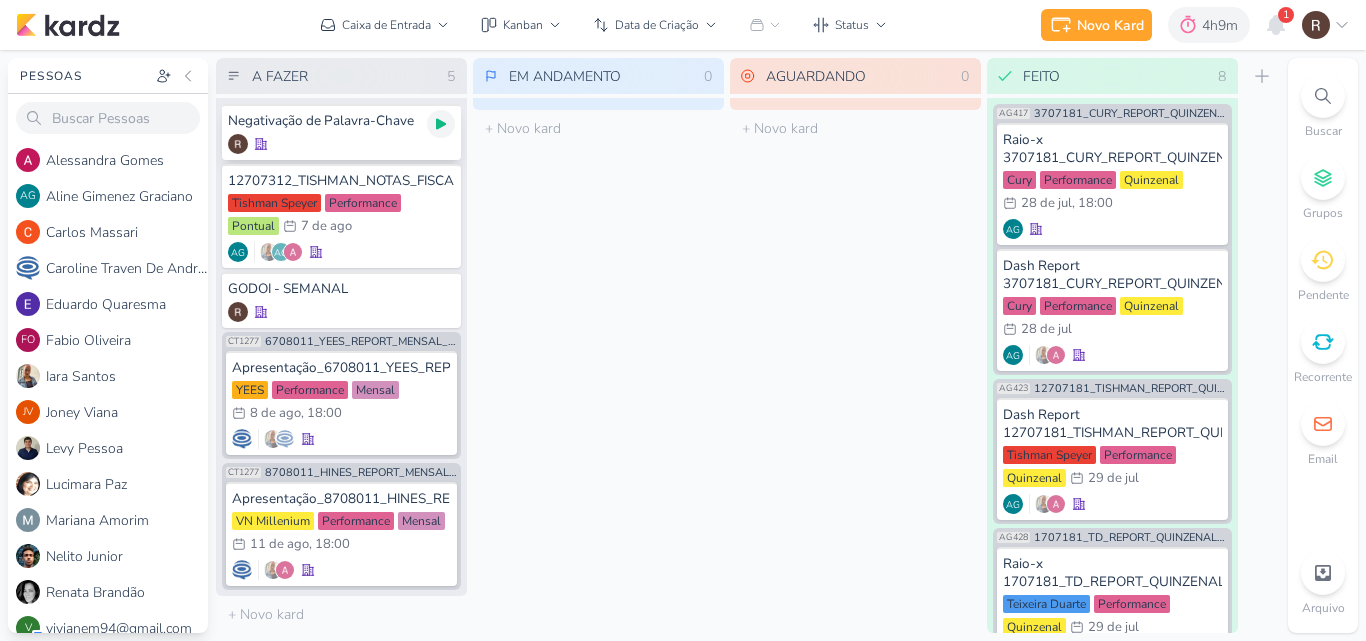 click at bounding box center (441, 124) 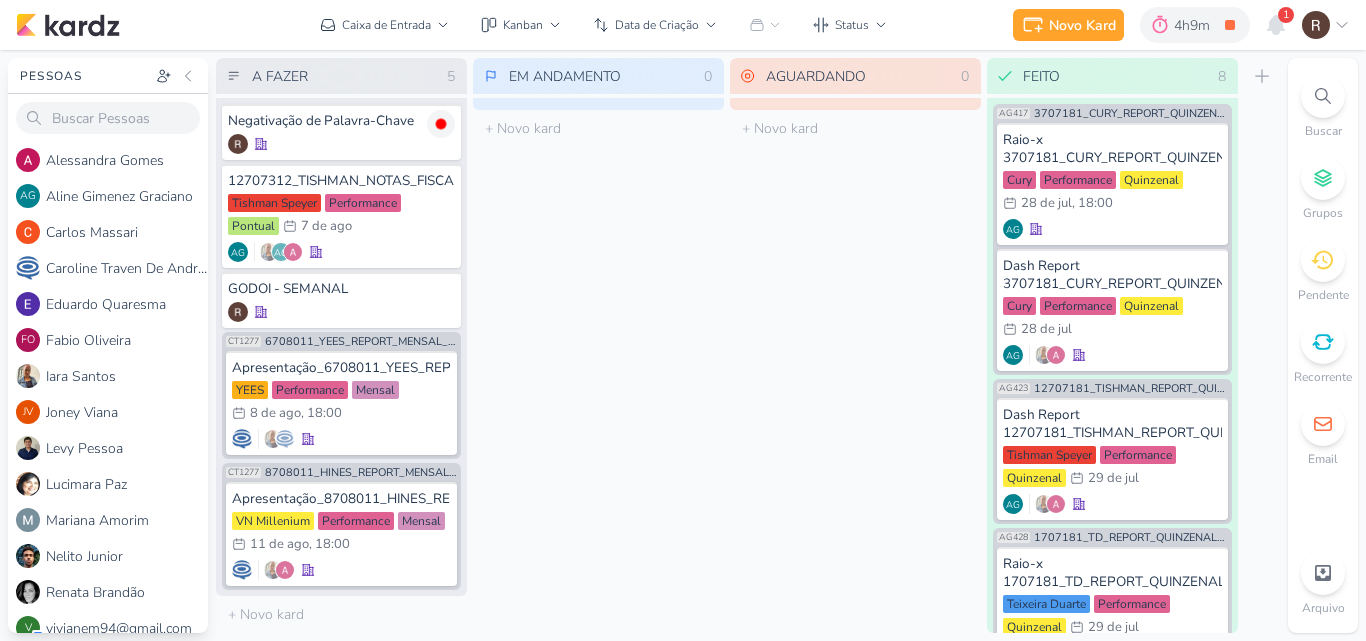 click on "EM ANDAMENTO
Mover Para Esquerda
Mover Para Direita
Deletar
O título do kard deve ter menos que 100 caracteres" at bounding box center [598, 345] 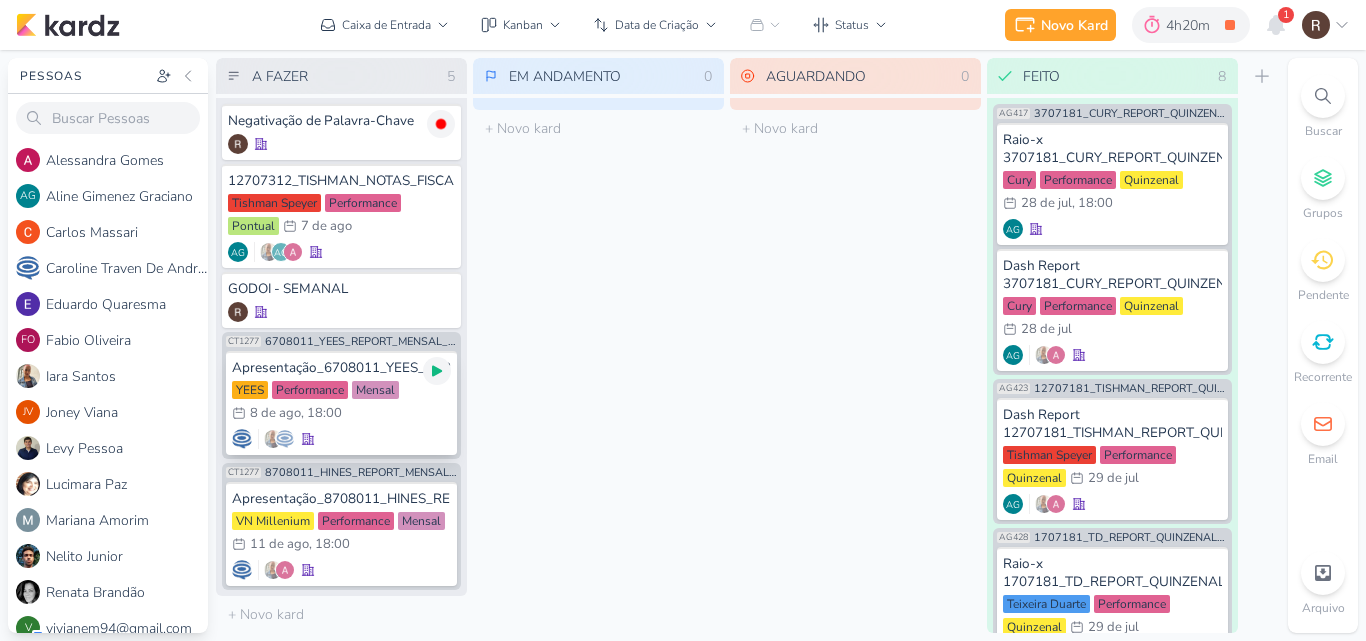 click 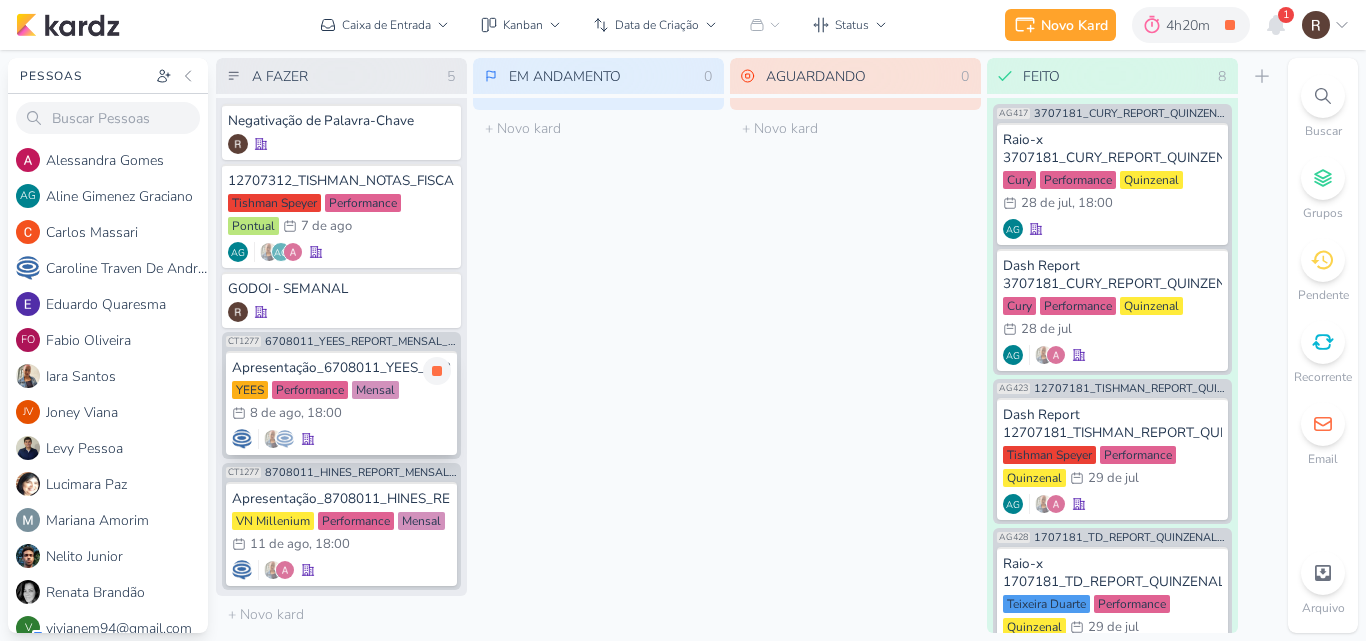 click on "Apresentação_[NUMBER]_YEES_REPORT_MENSAL_JULHO" at bounding box center (341, 368) 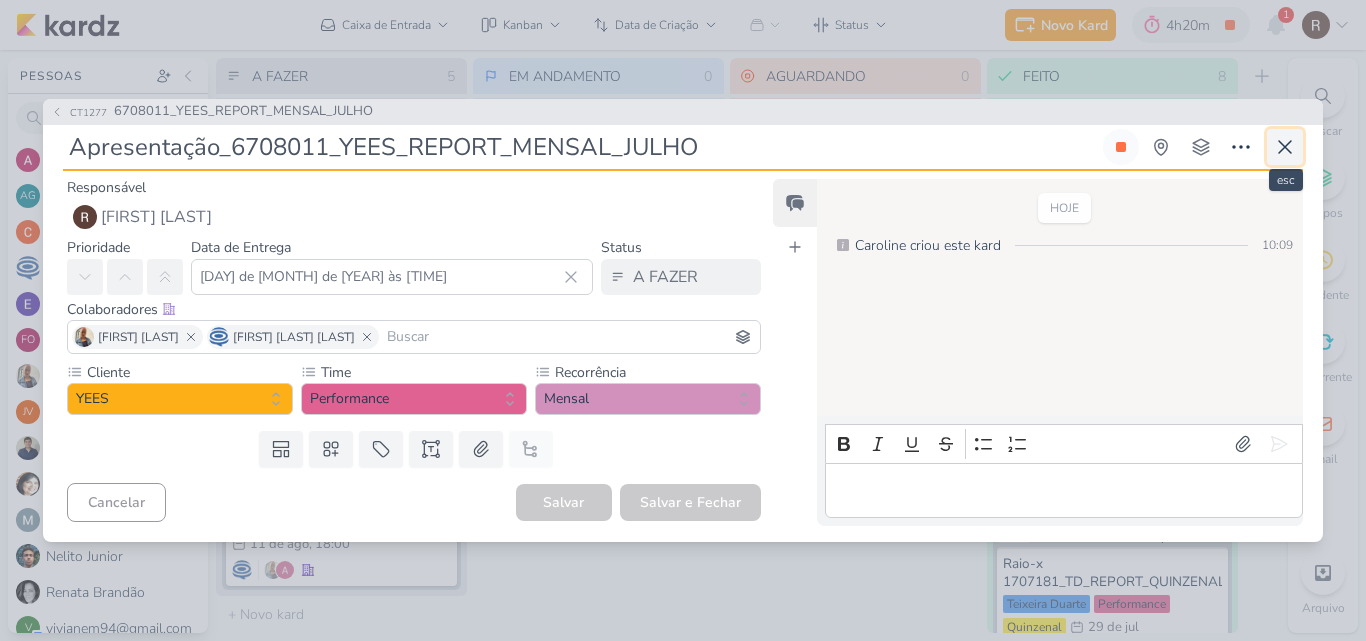 click 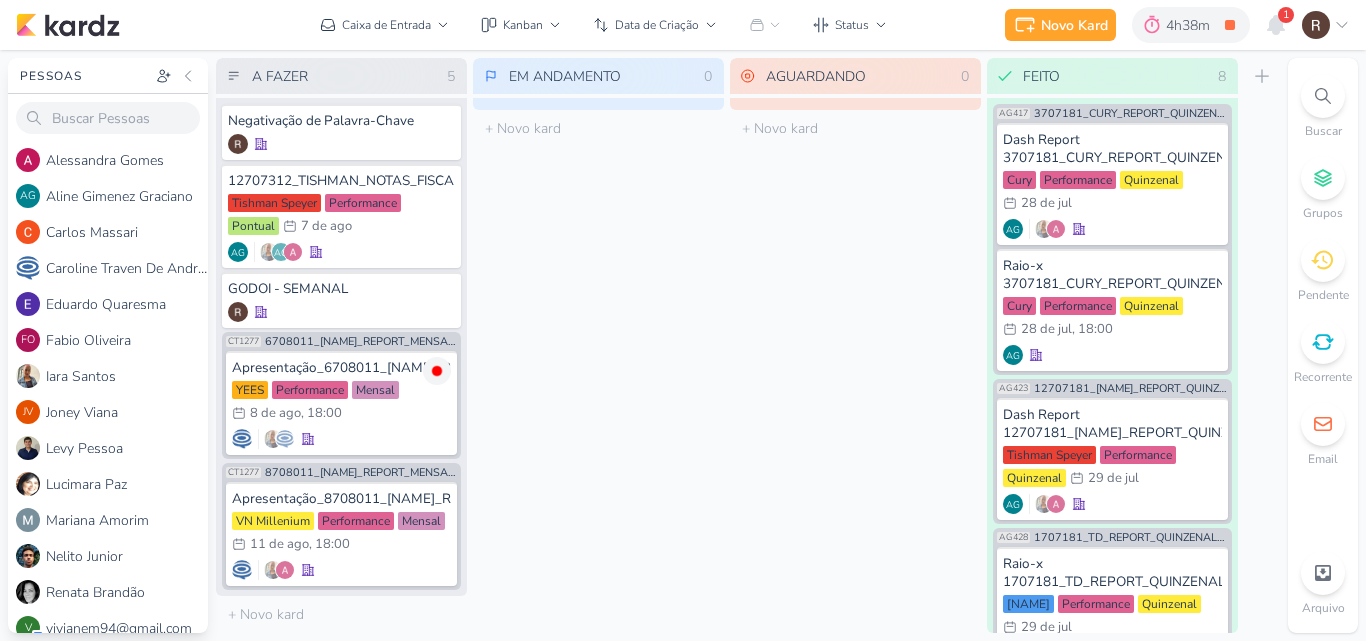 scroll, scrollTop: 0, scrollLeft: 0, axis: both 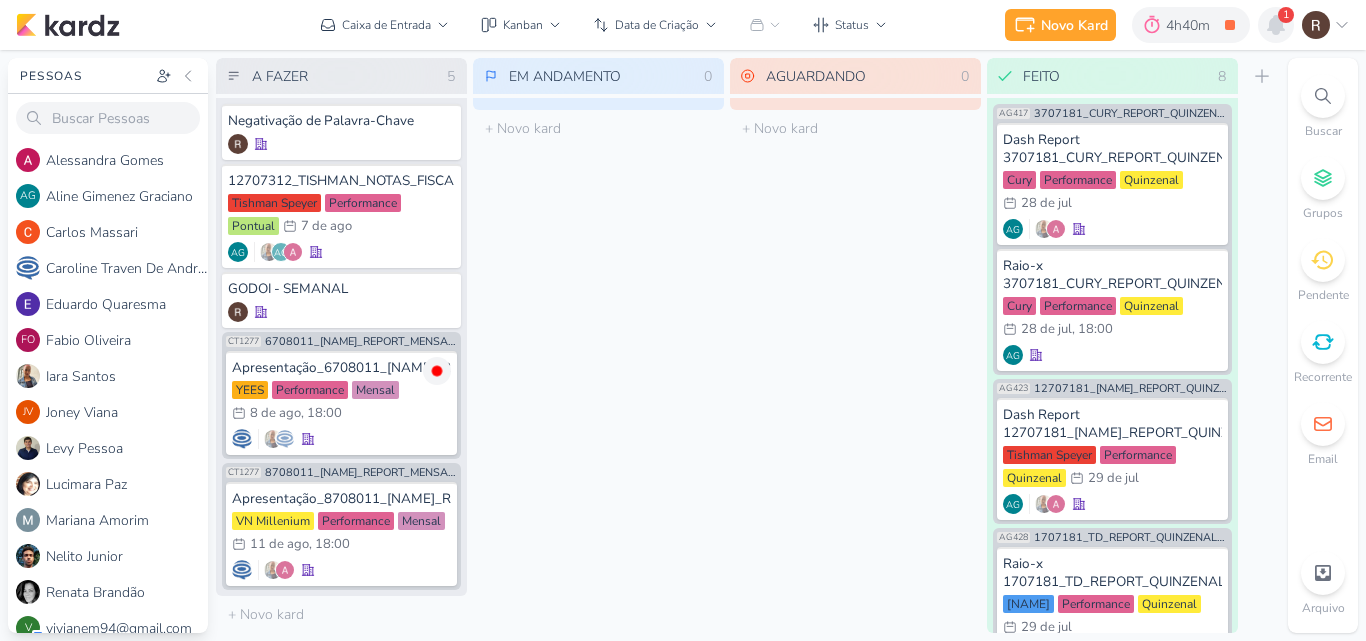 click 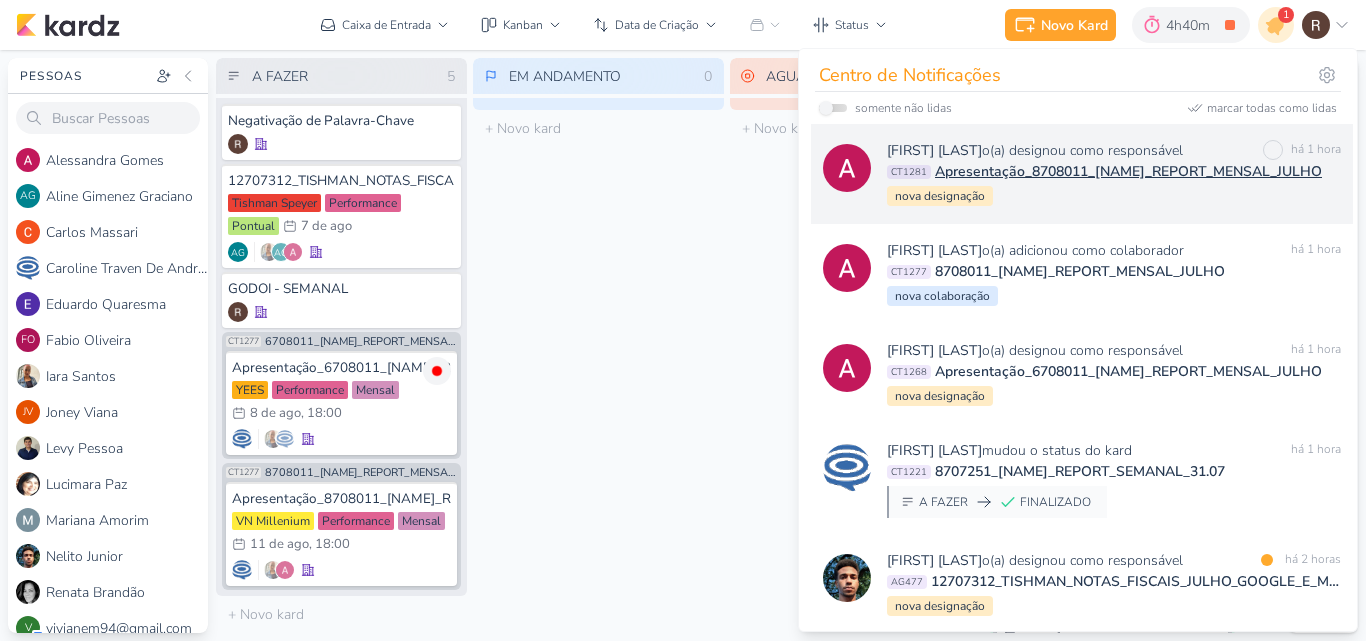 click on "Apresentação_[NUMBER]_HINES_REPORT_MENSAL_JULHO" at bounding box center [1128, 171] 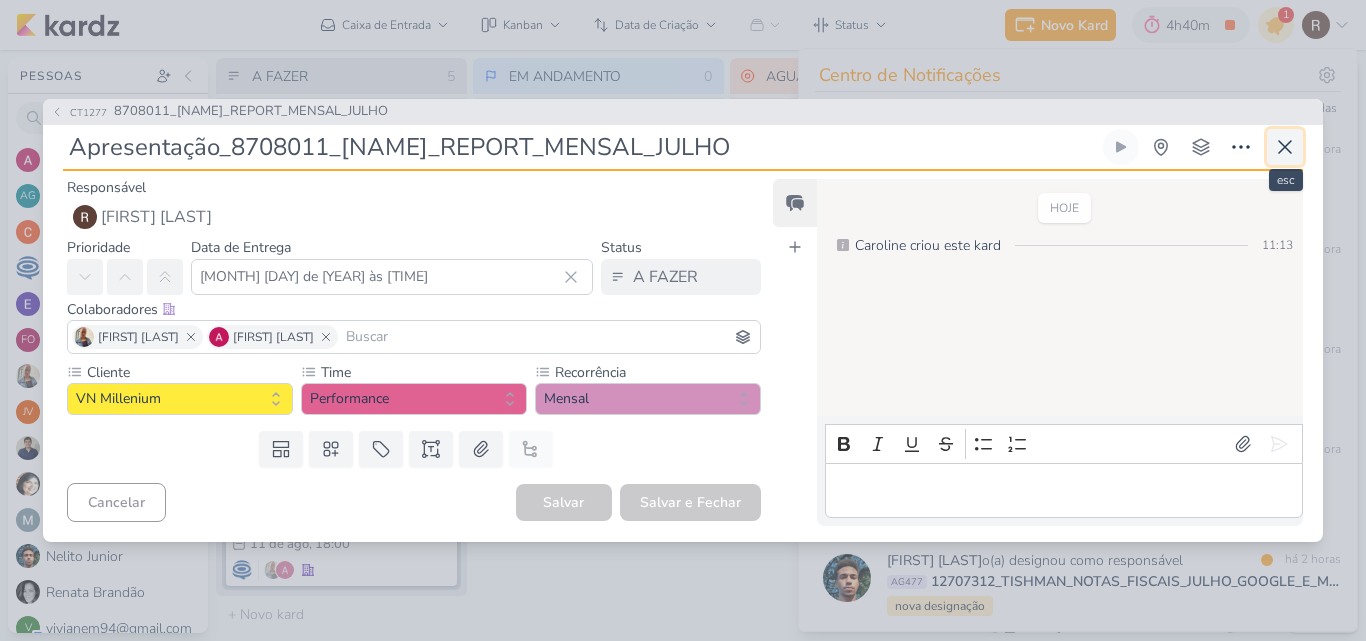 click 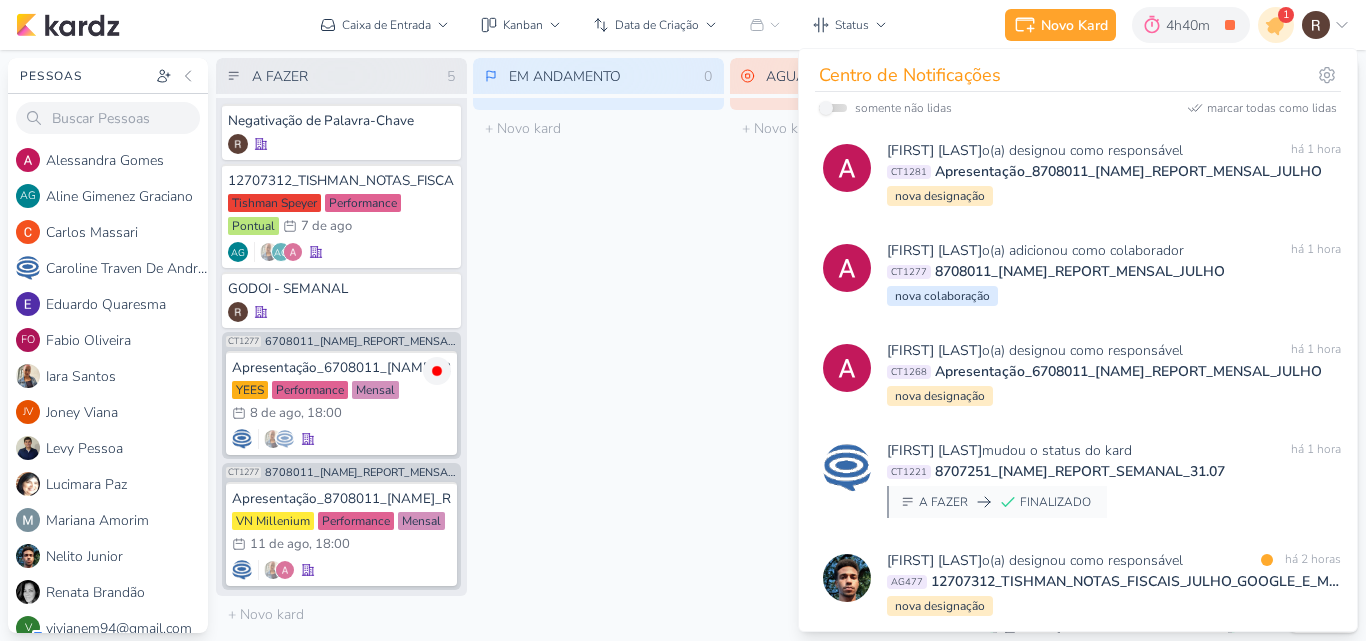 click on "EM ANDAMENTO
Mover Para Esquerda
Mover Para Direita
Deletar
O título do kard deve ter menos que 100 caracteres" at bounding box center (598, 345) 